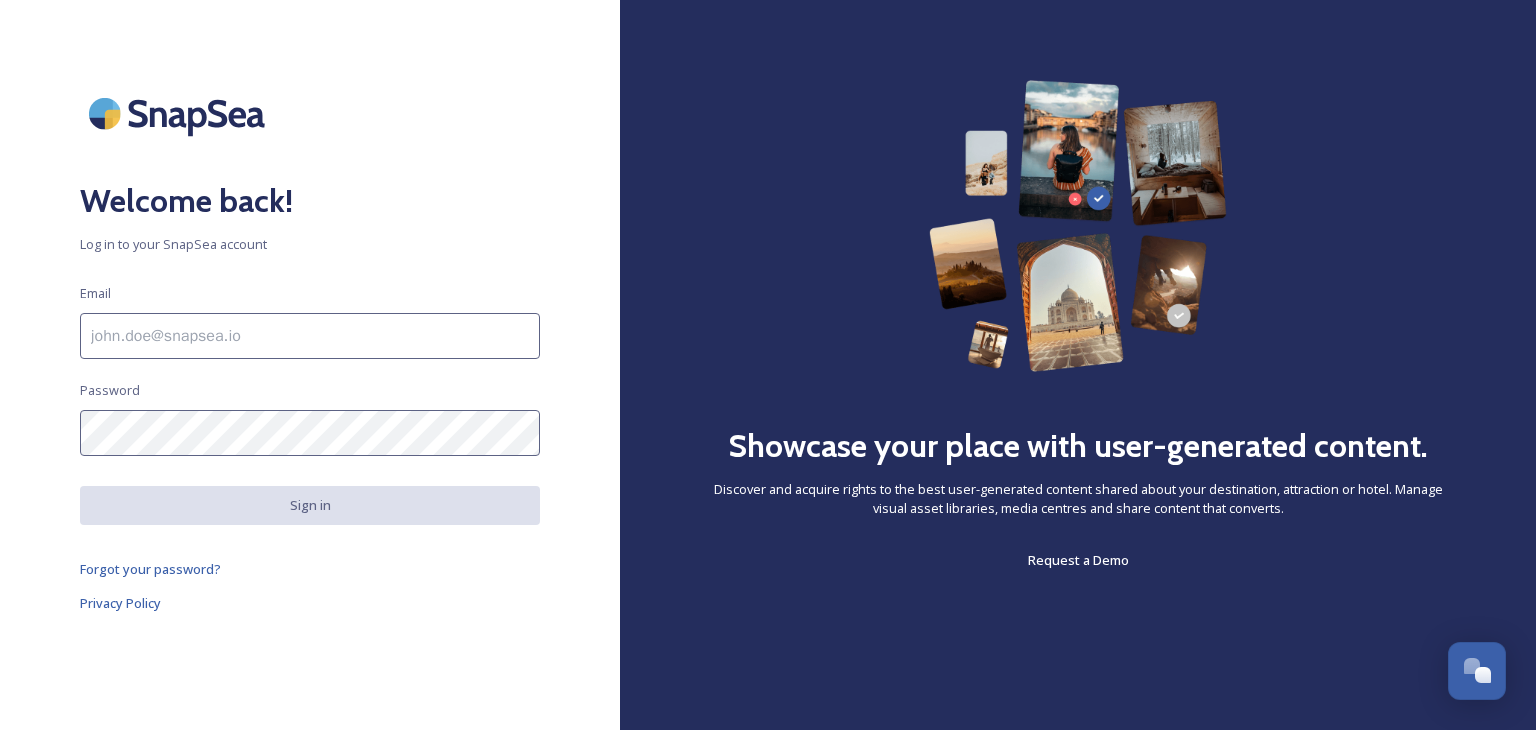 scroll, scrollTop: 0, scrollLeft: 0, axis: both 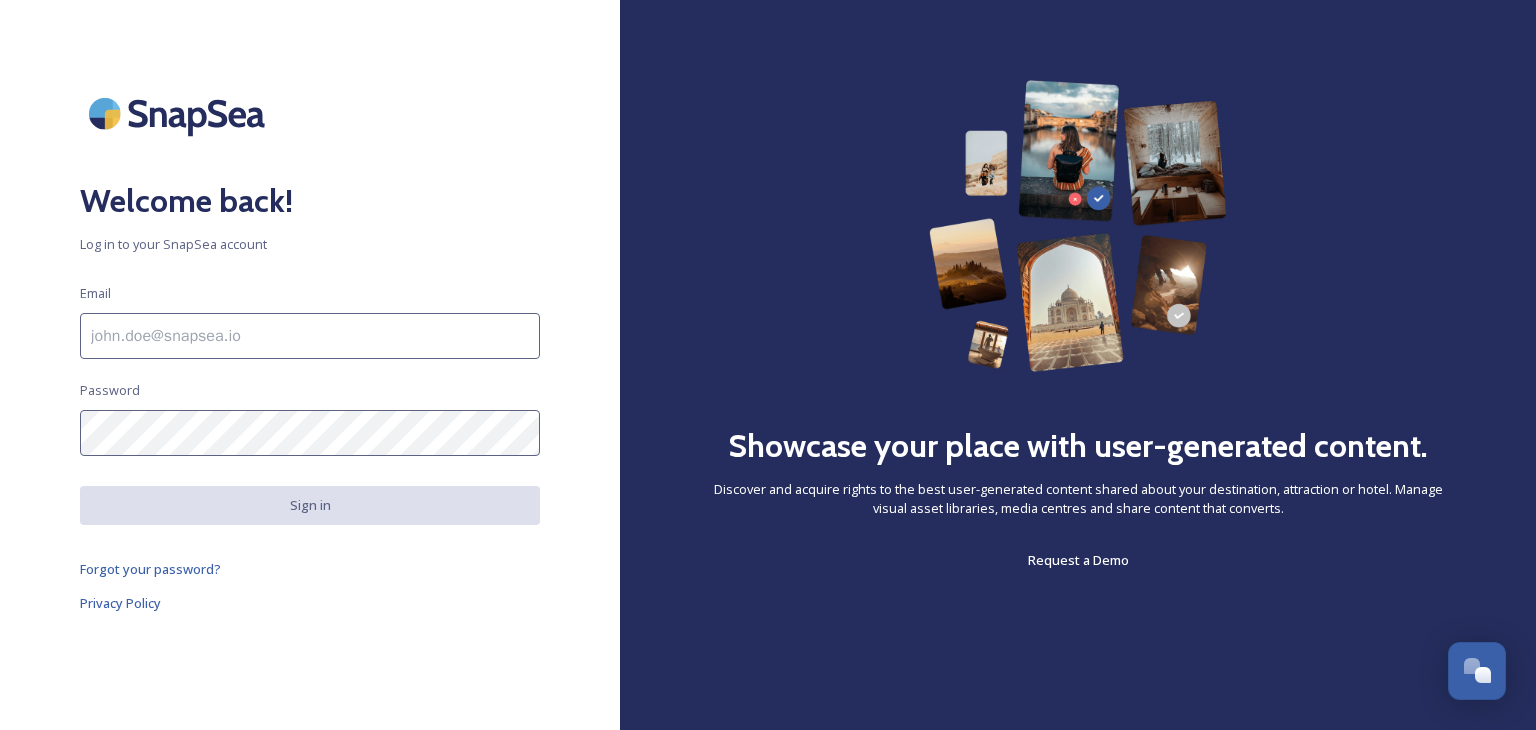 click at bounding box center [310, 336] 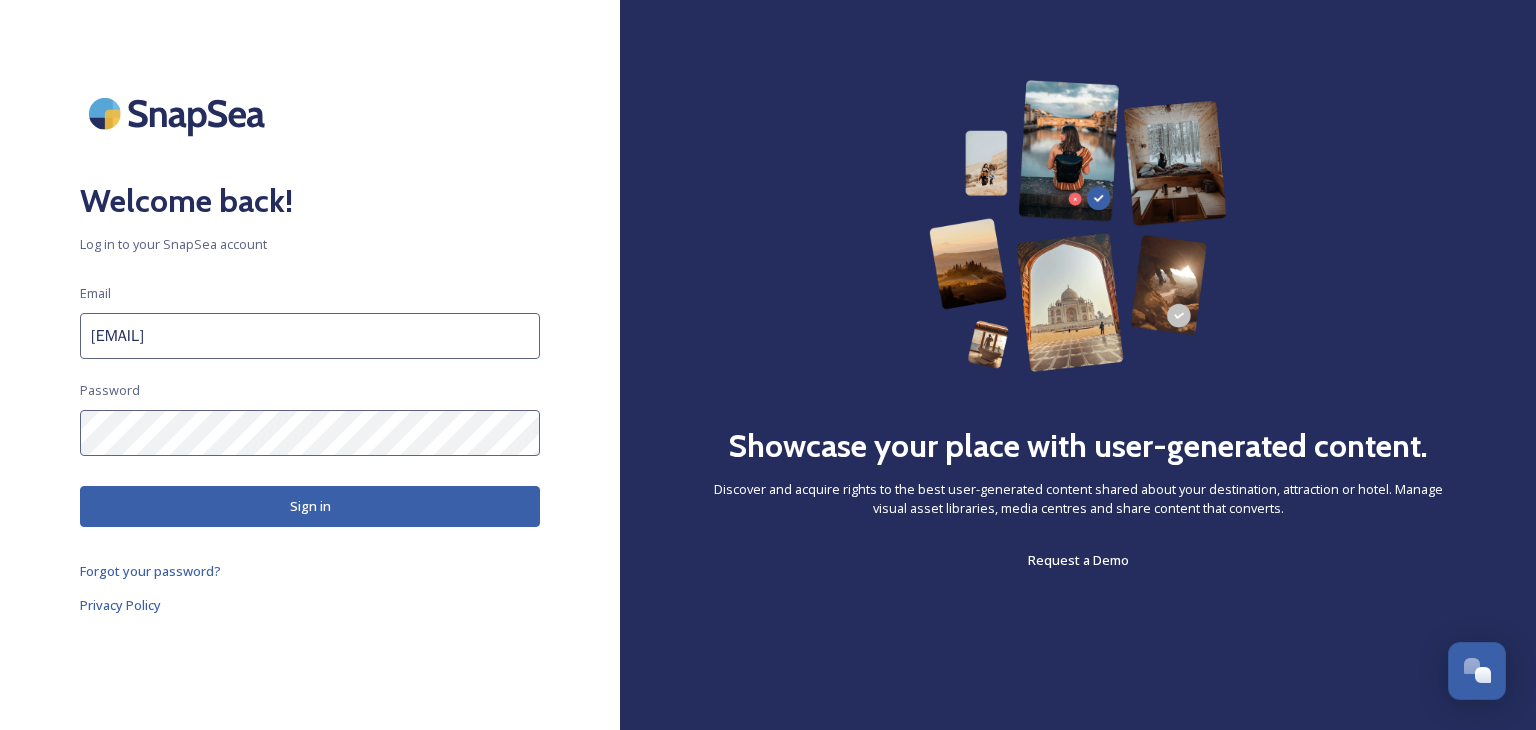 click on "Sign in" at bounding box center [310, 506] 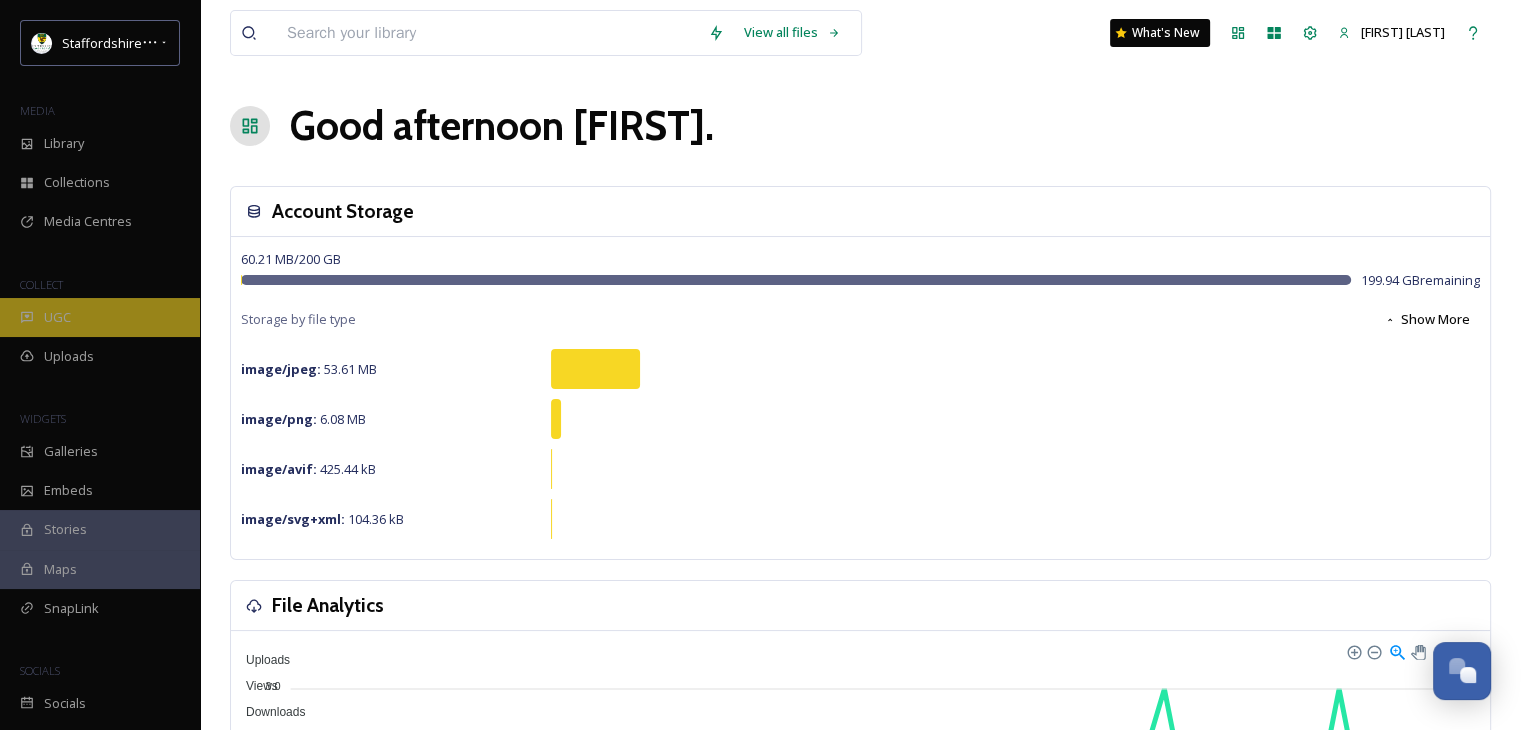 click on "UGC" at bounding box center [100, 317] 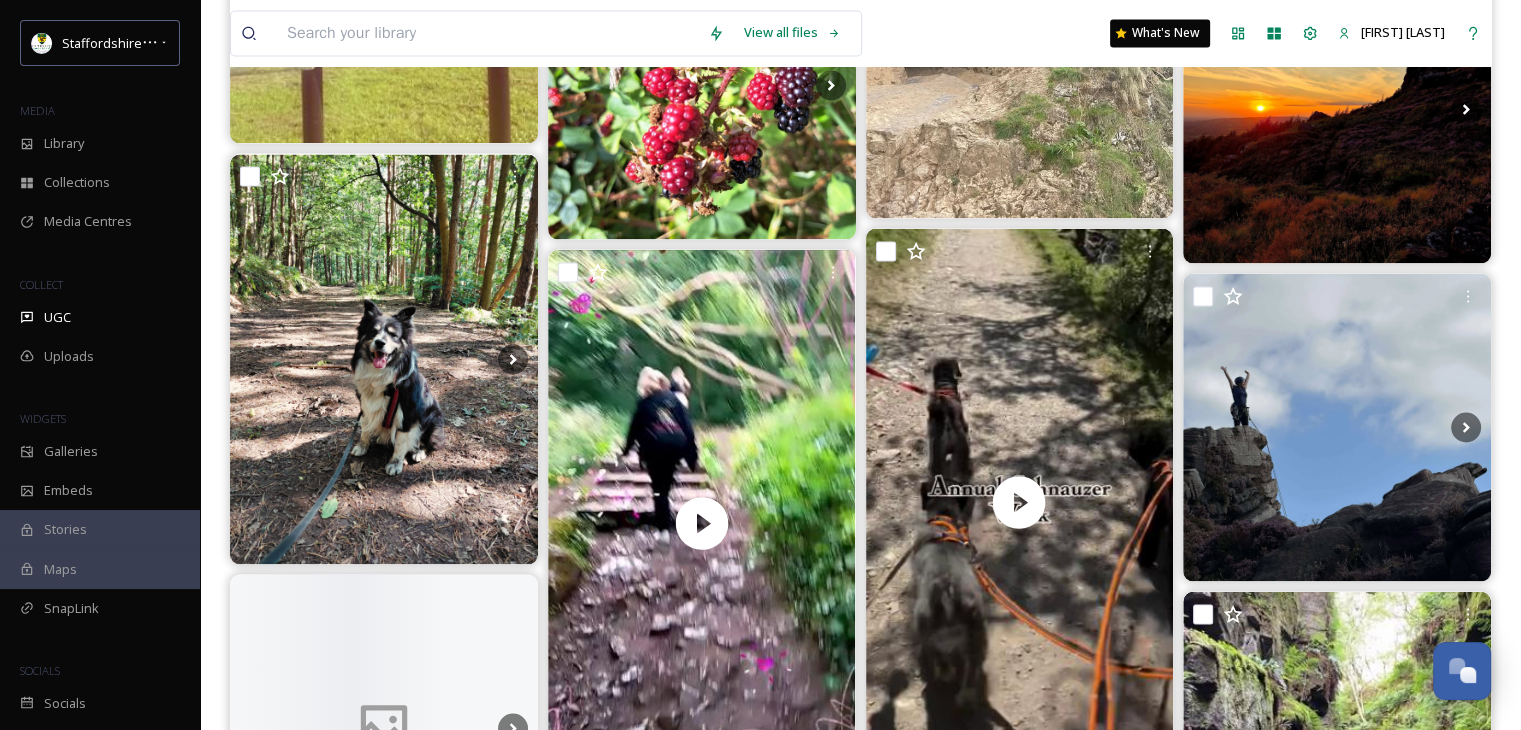 scroll, scrollTop: 3400, scrollLeft: 0, axis: vertical 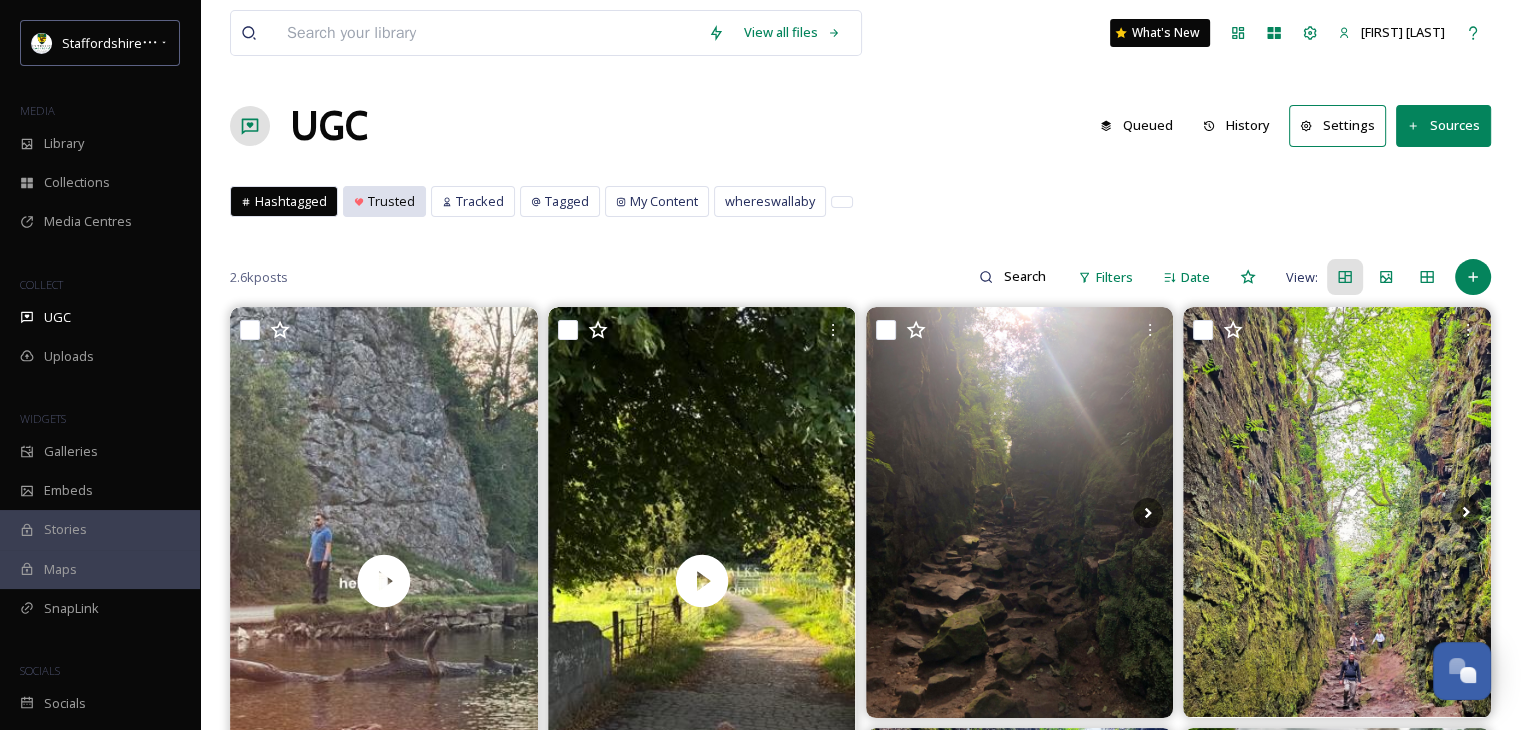 click on "Trusted" at bounding box center (391, 201) 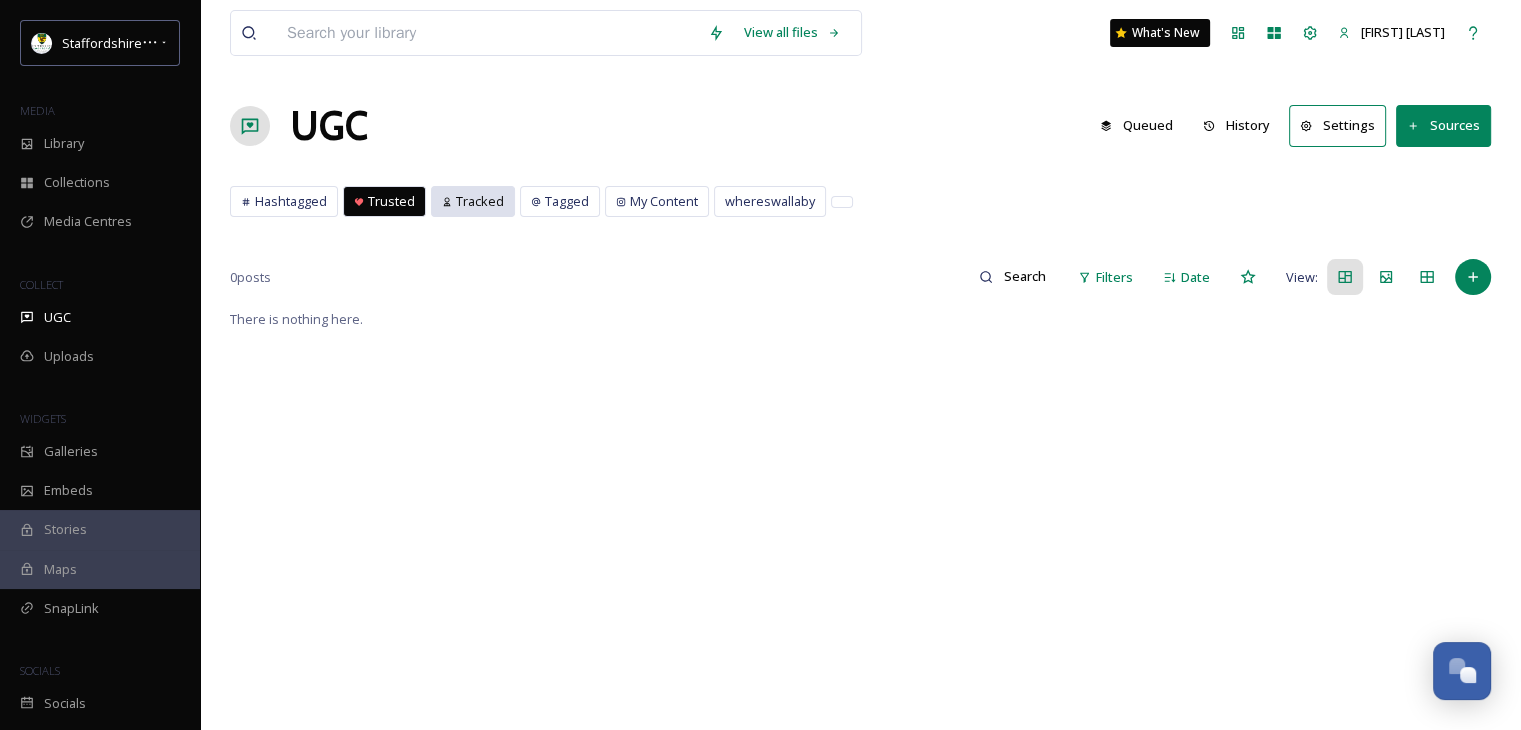 click on "Tracked" at bounding box center (480, 201) 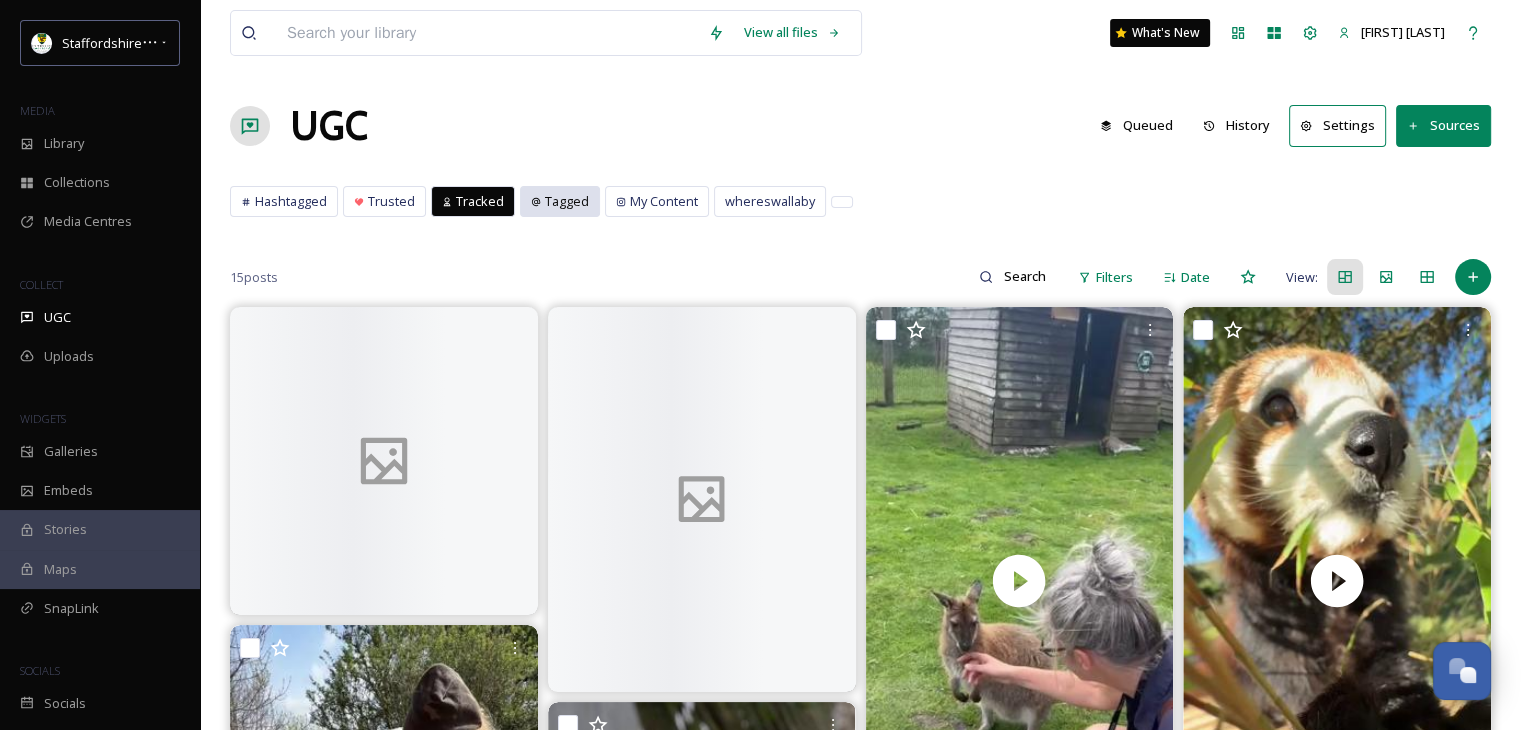click on "Tagged" at bounding box center [567, 201] 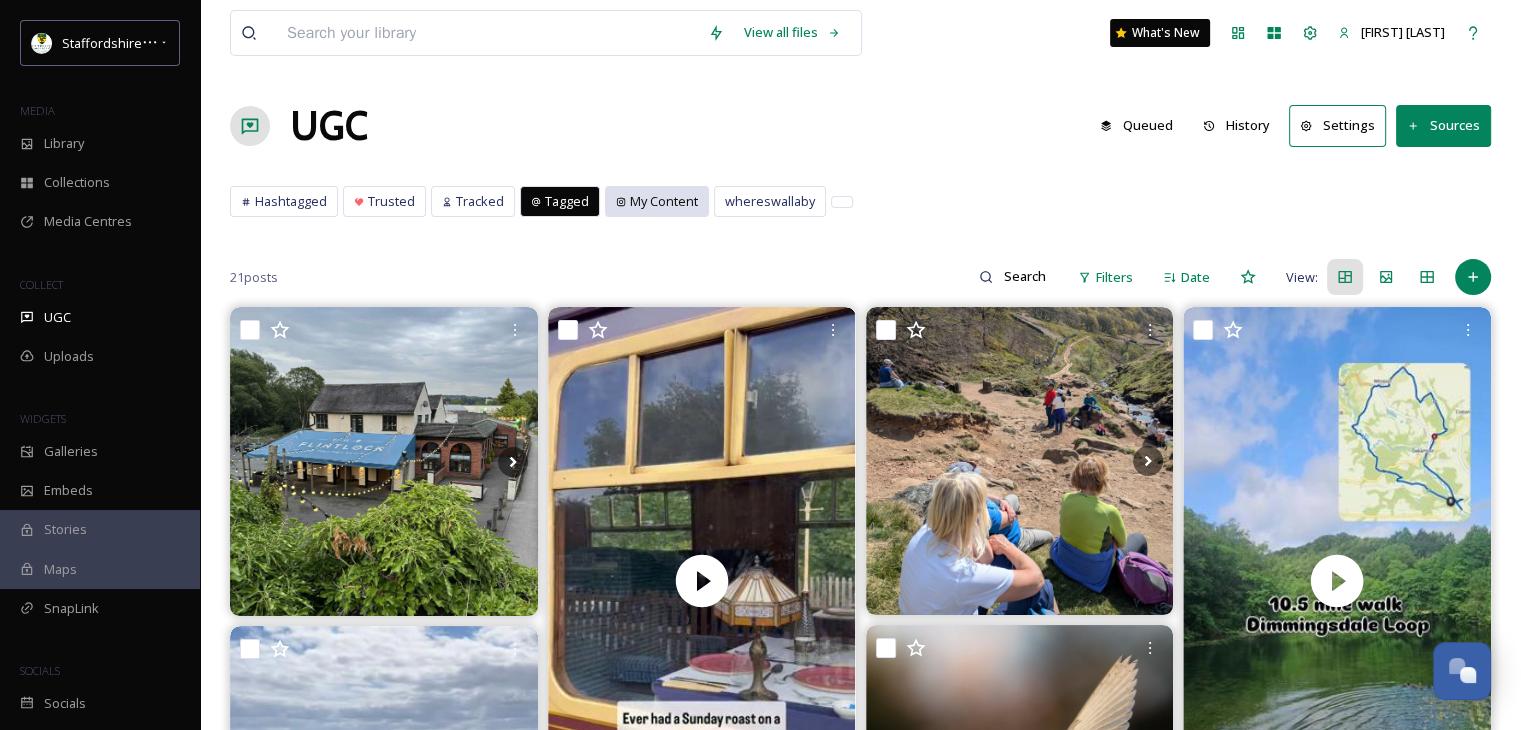click on "My Content" at bounding box center (664, 201) 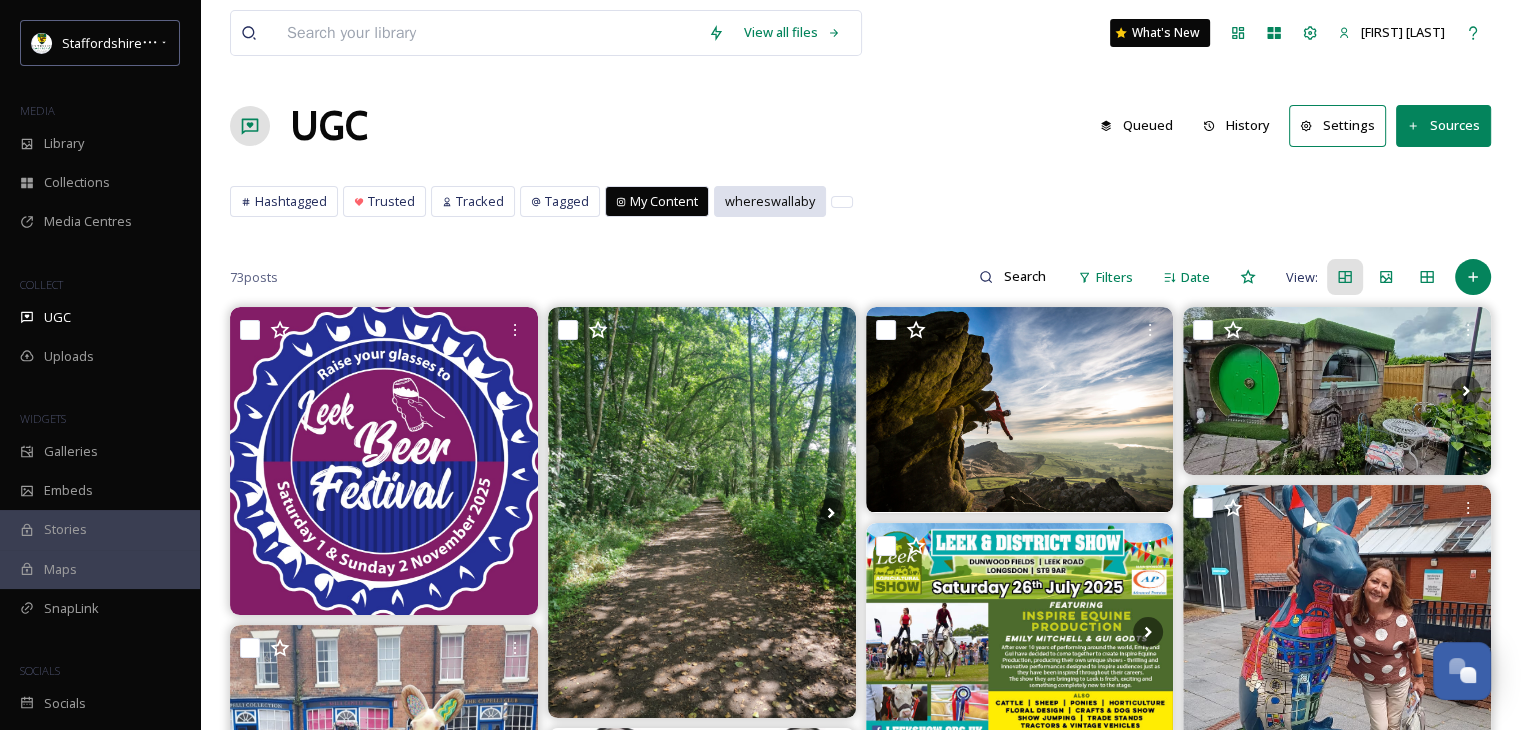 click on "whereswallaby" at bounding box center (770, 201) 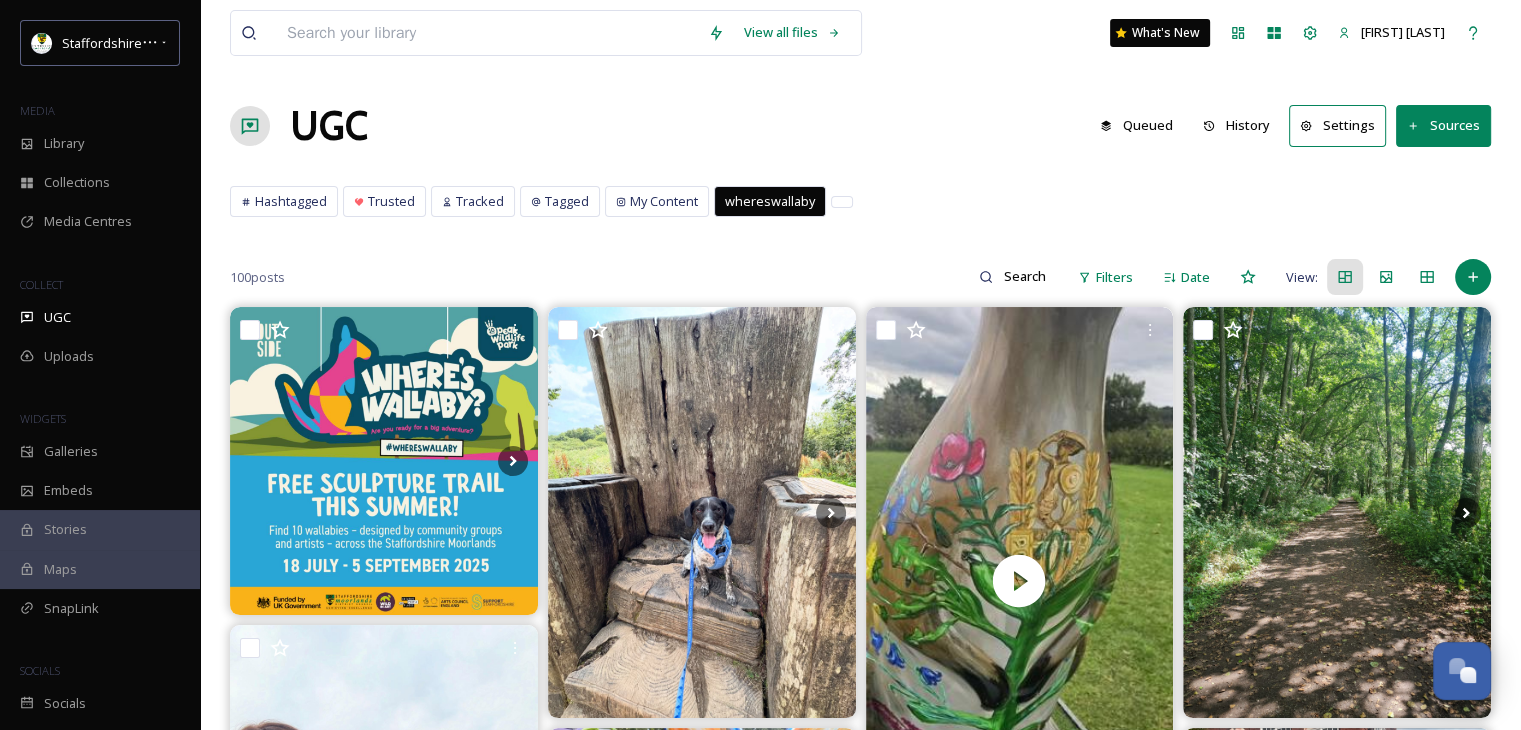 click on "Queued" at bounding box center [1136, 125] 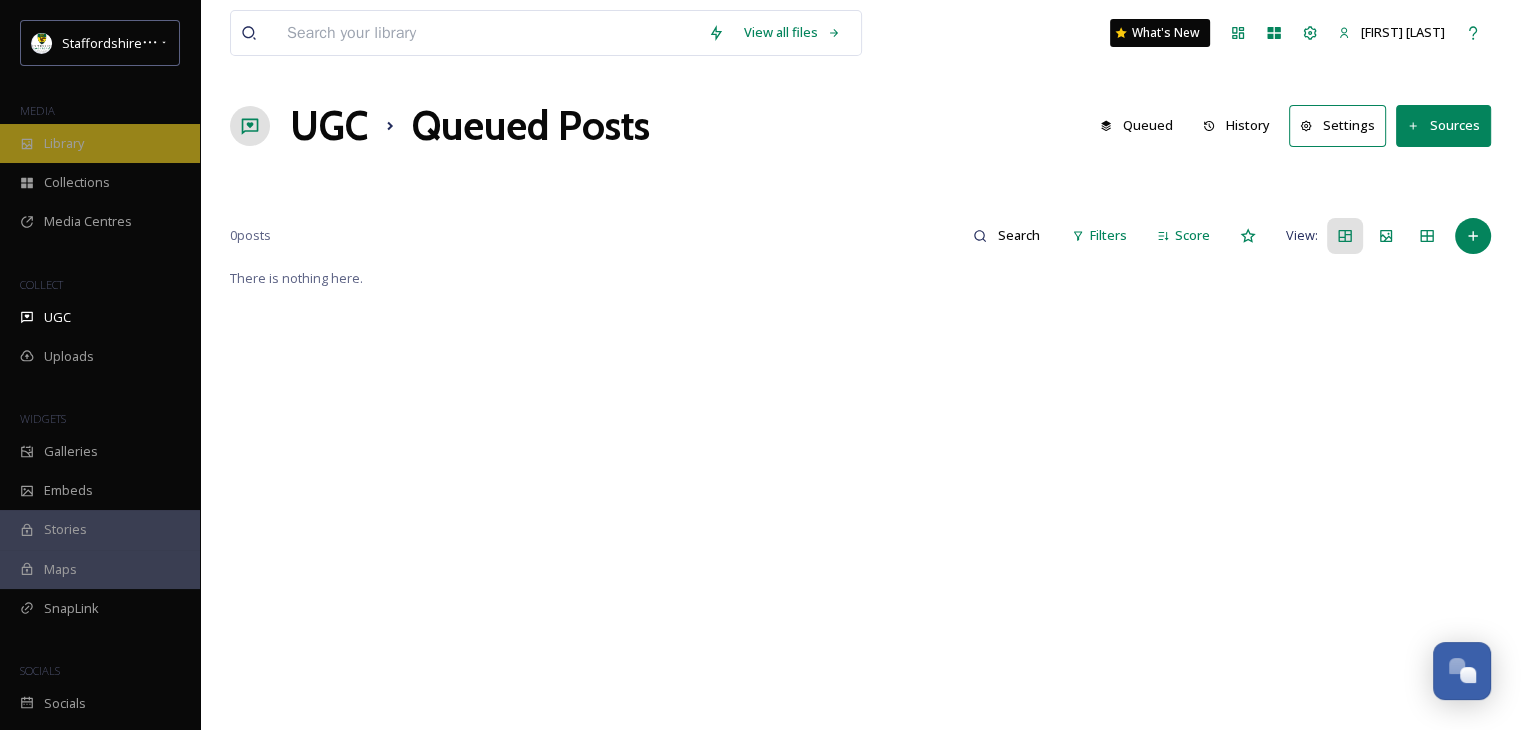 click on "Library" at bounding box center [64, 143] 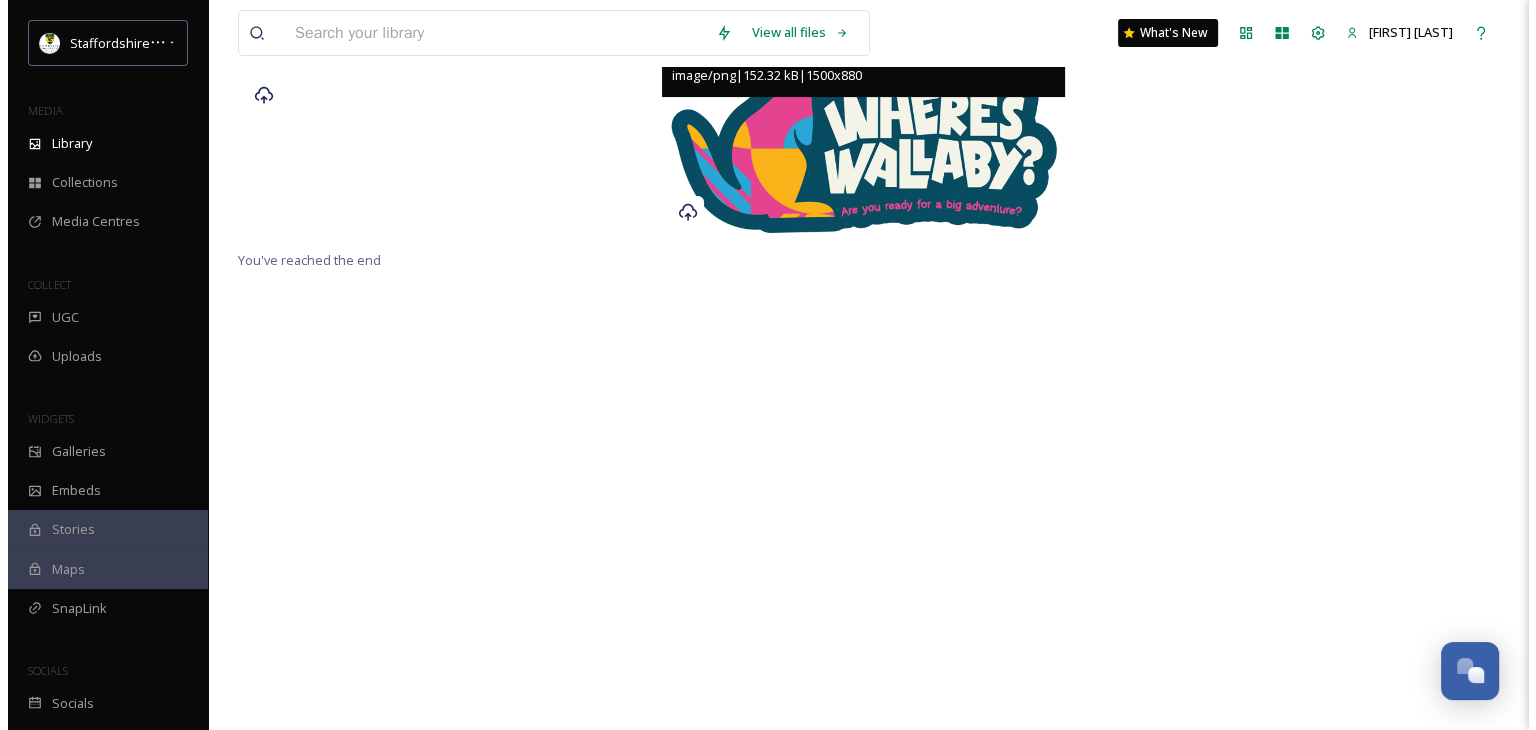 scroll, scrollTop: 0, scrollLeft: 0, axis: both 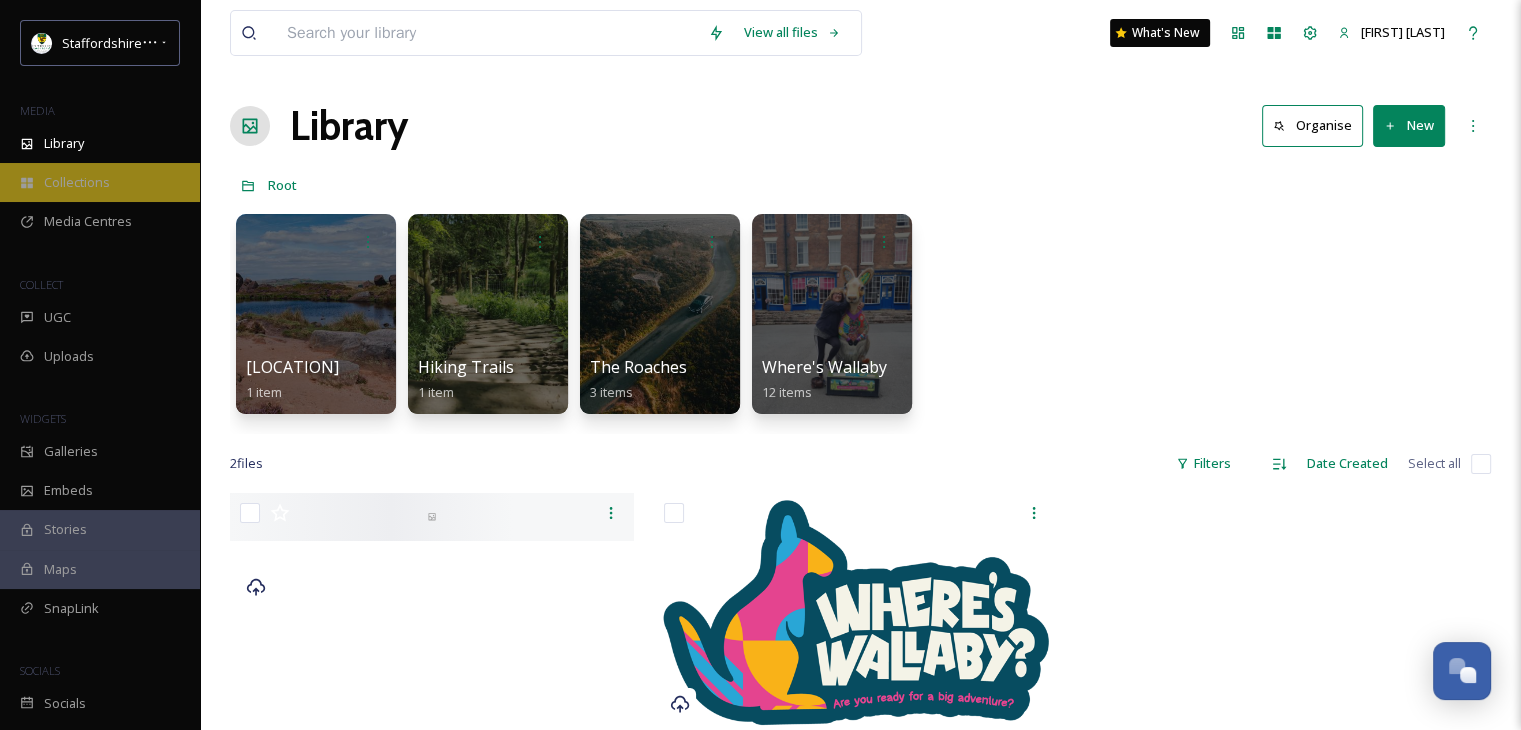 click on "Collections" at bounding box center (77, 182) 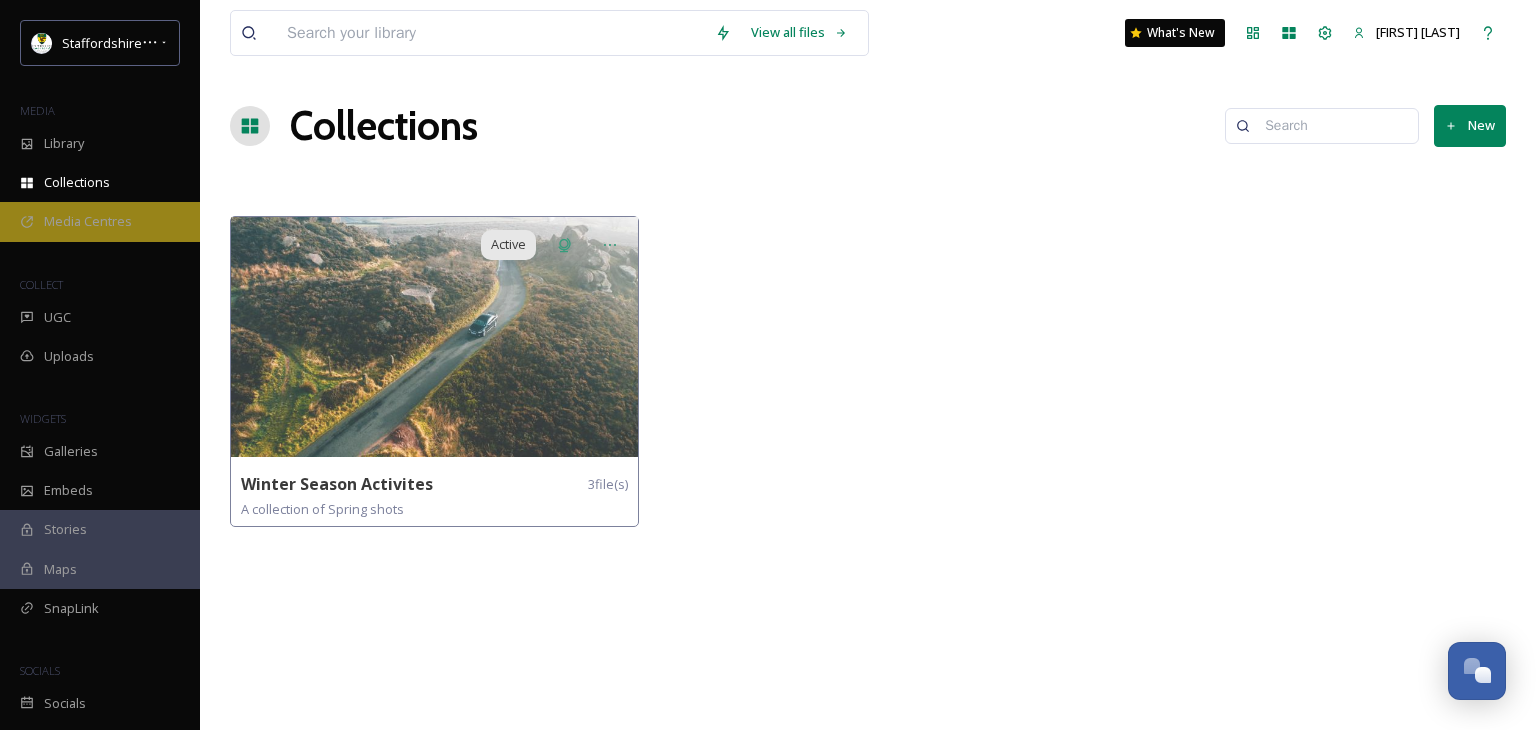 click on "Media Centres" at bounding box center (88, 221) 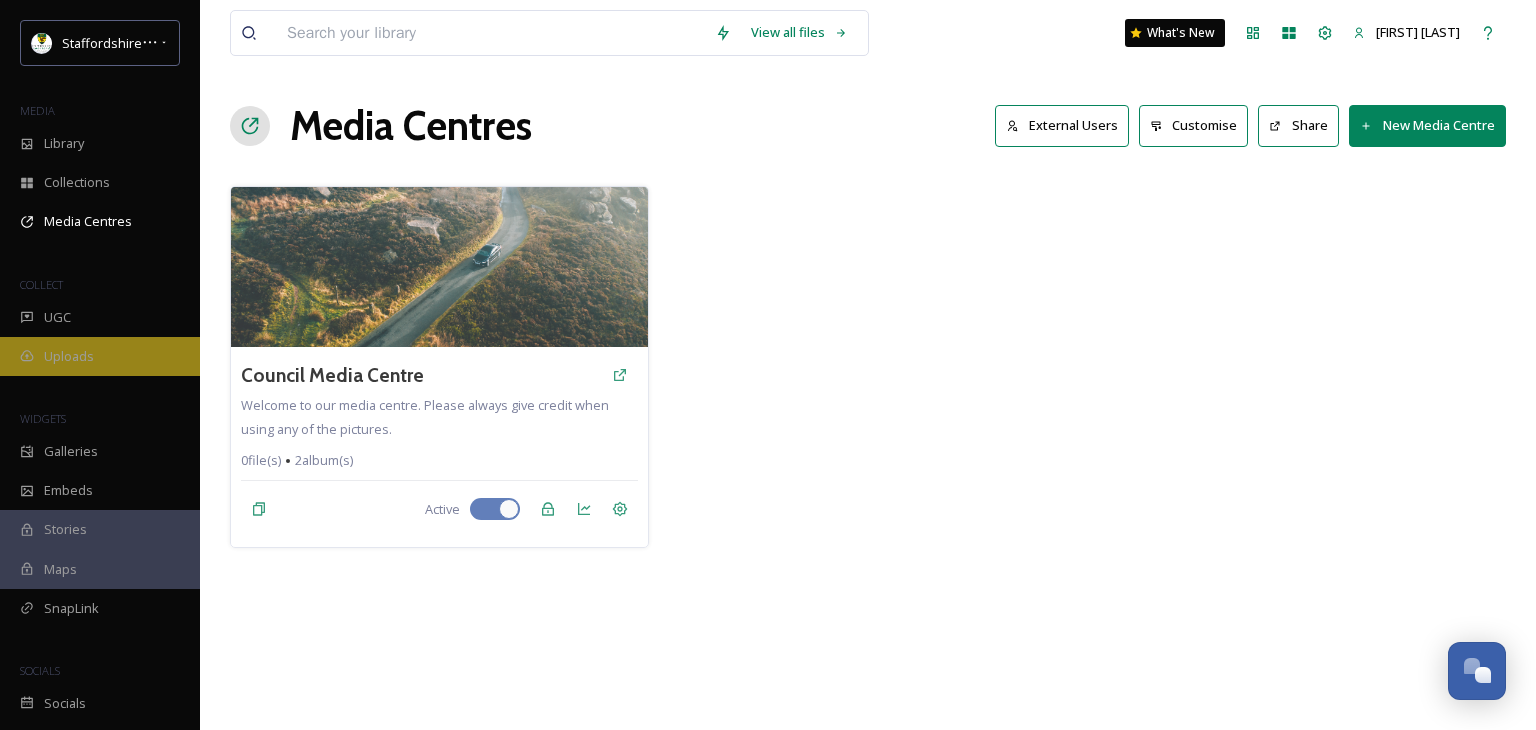 click on "Uploads" at bounding box center [100, 356] 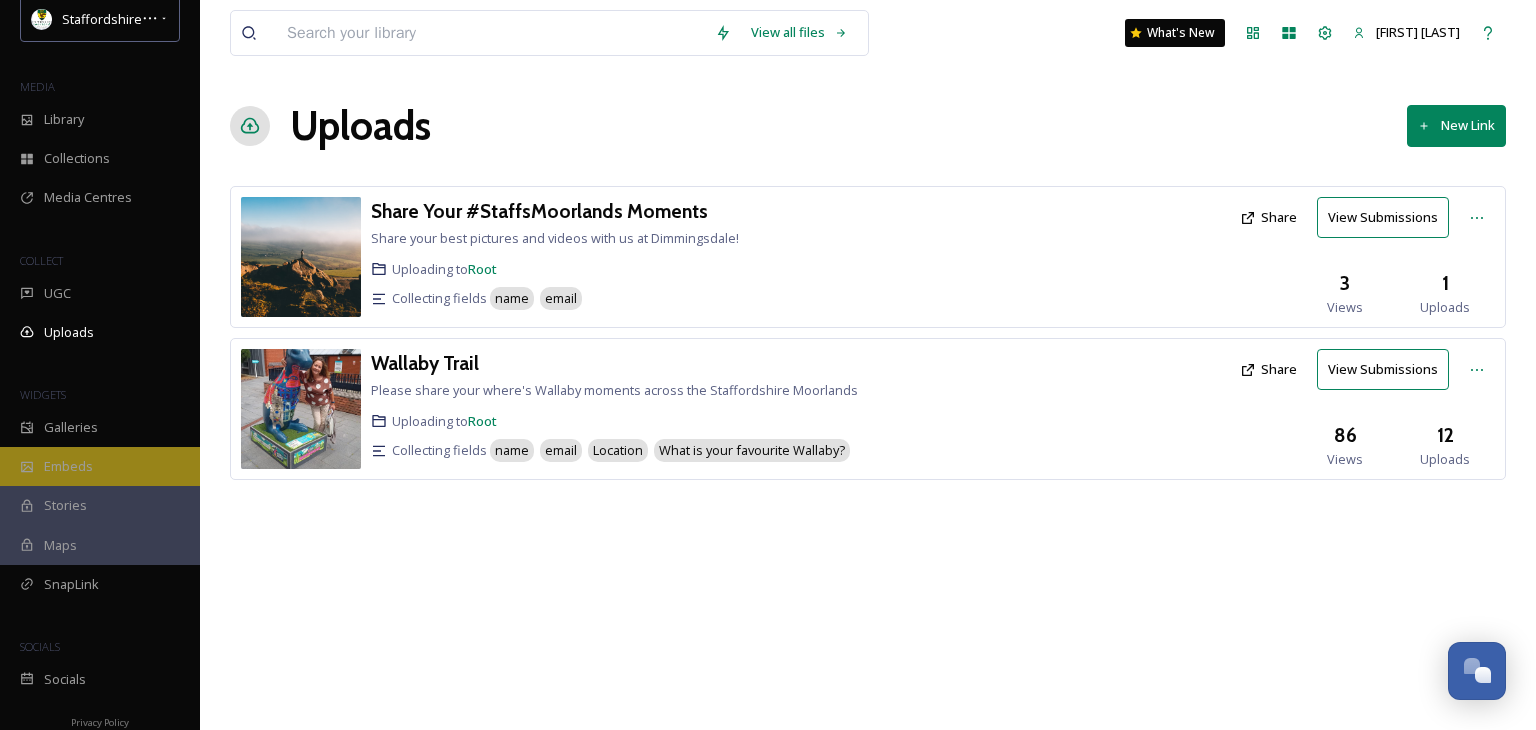 scroll, scrollTop: 37, scrollLeft: 0, axis: vertical 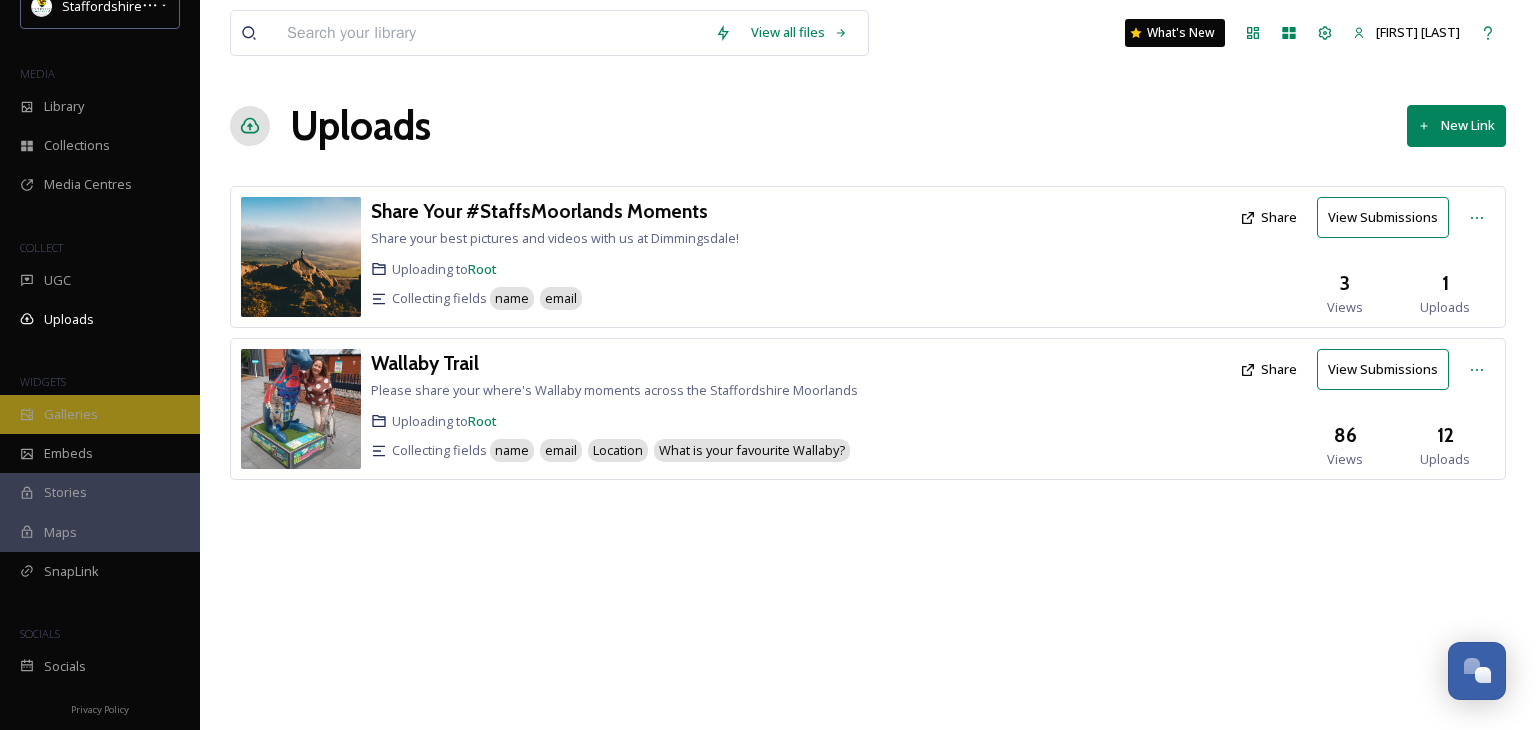 click on "Galleries" at bounding box center [71, 414] 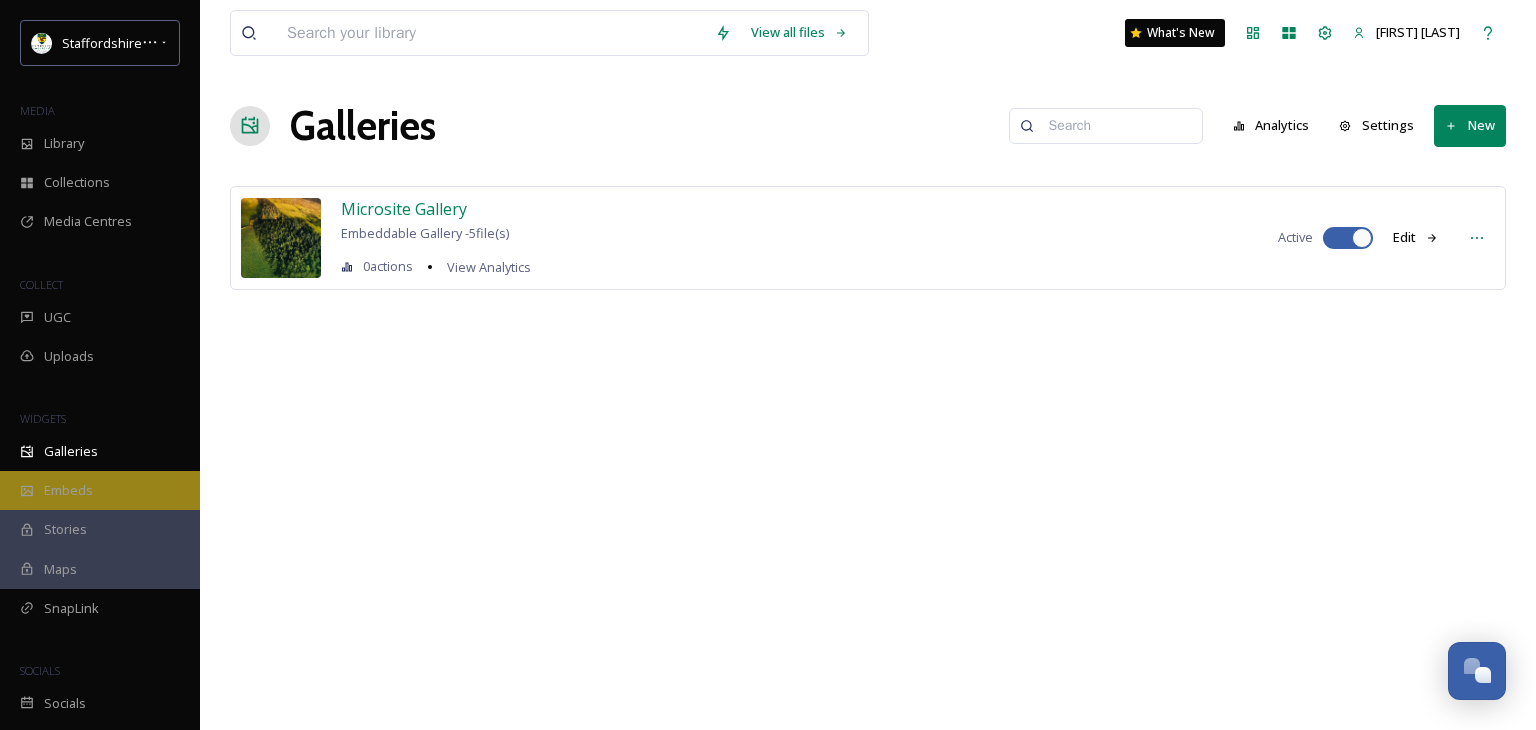 click on "Embeds" at bounding box center (68, 490) 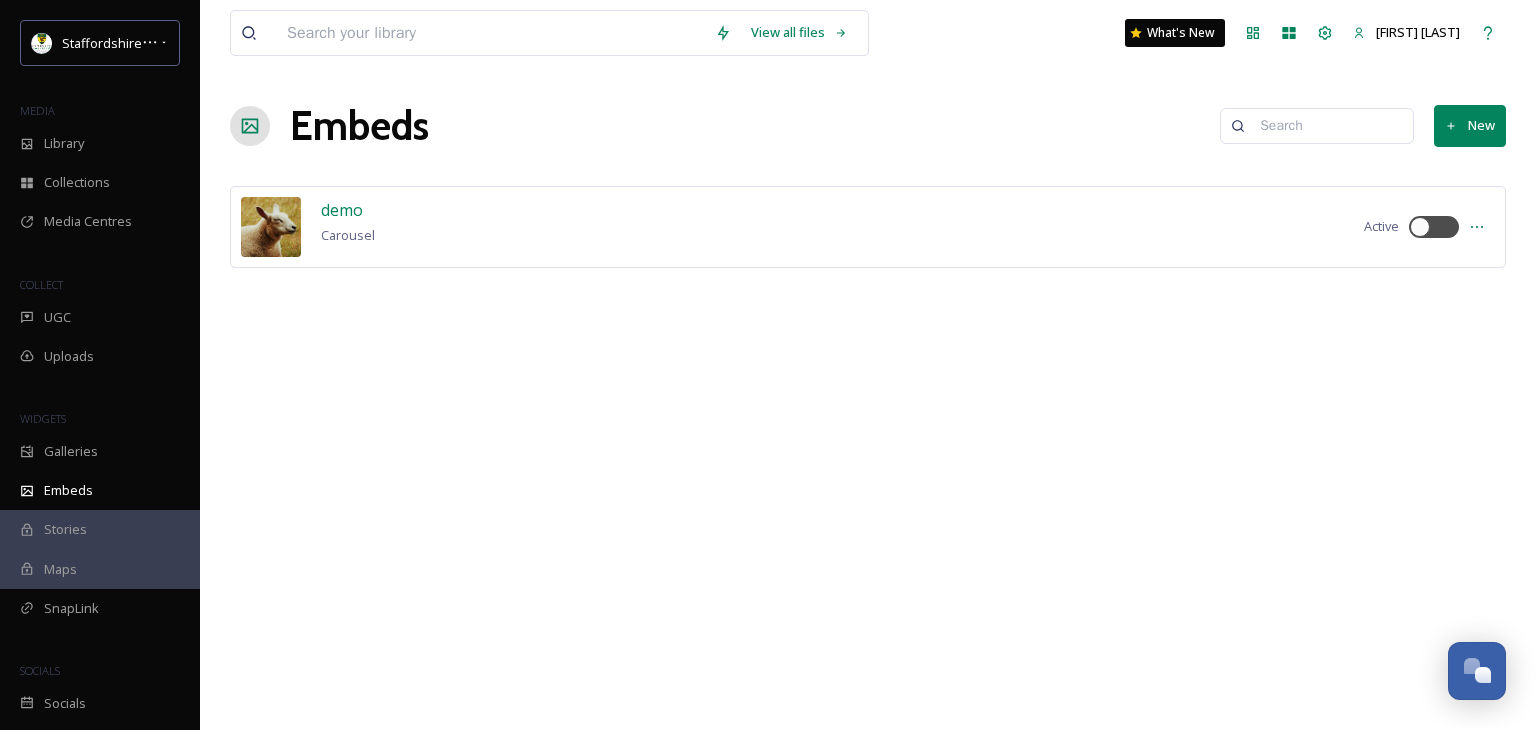 click on "Stories" at bounding box center [100, 529] 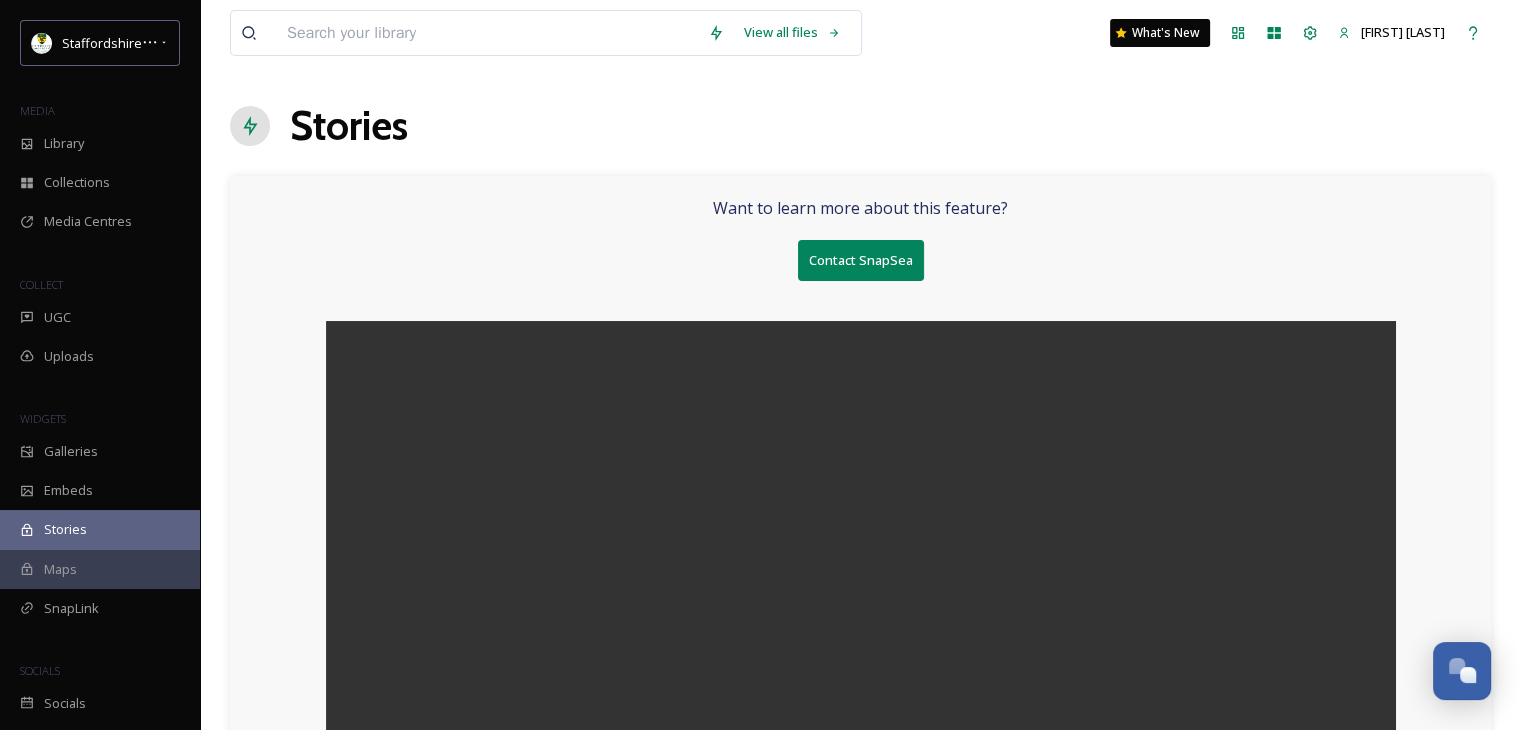 click on "Maps" at bounding box center [60, 569] 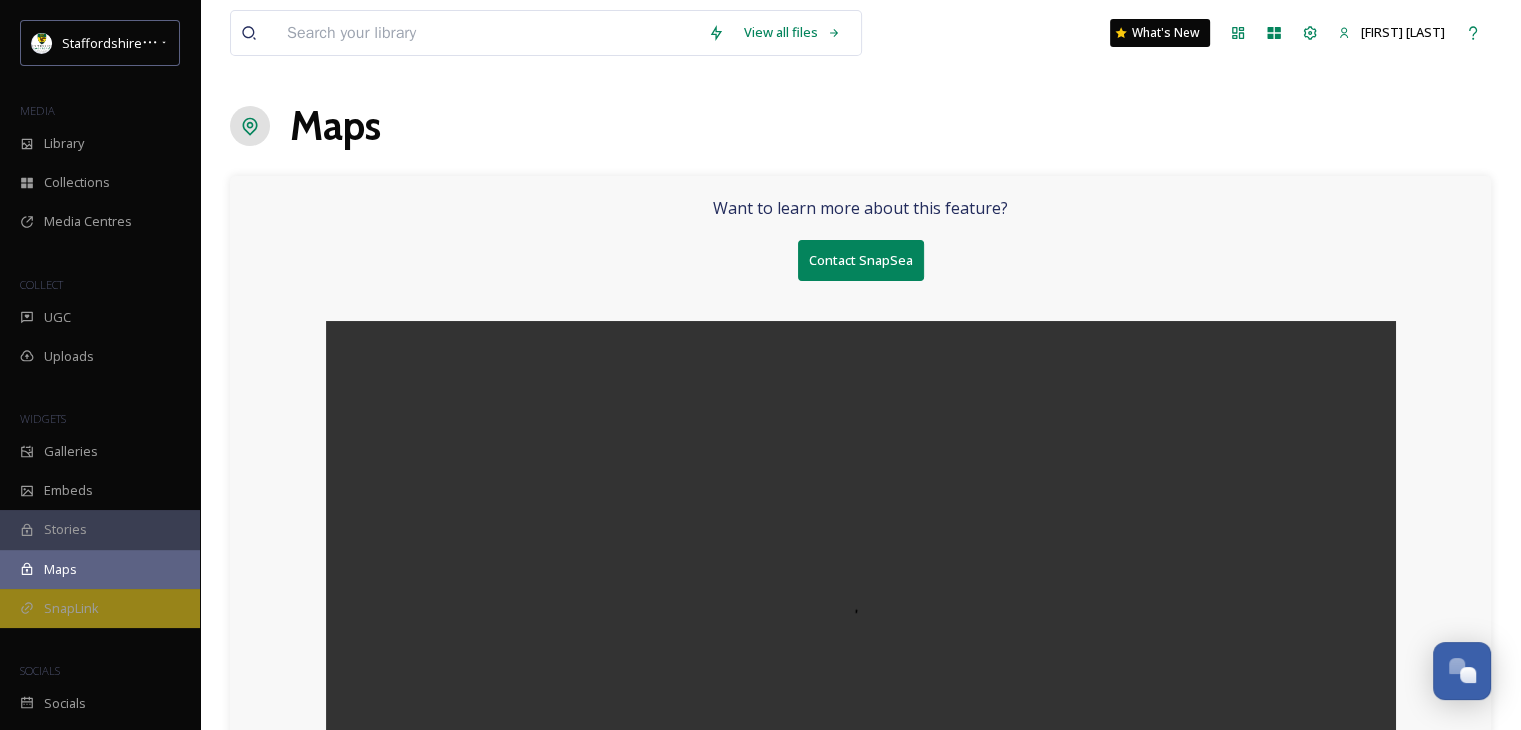 click on "SnapLink" at bounding box center (71, 608) 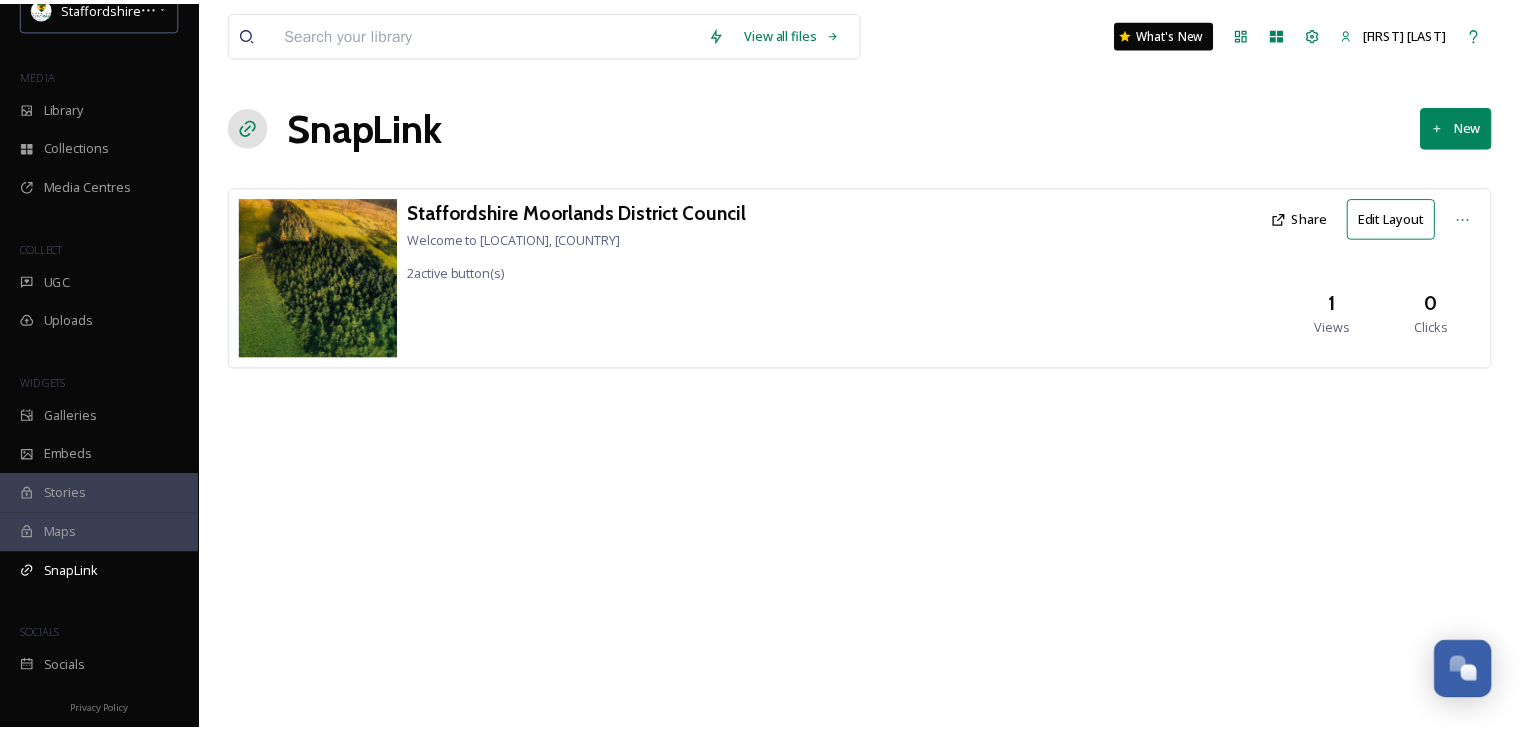 scroll, scrollTop: 37, scrollLeft: 0, axis: vertical 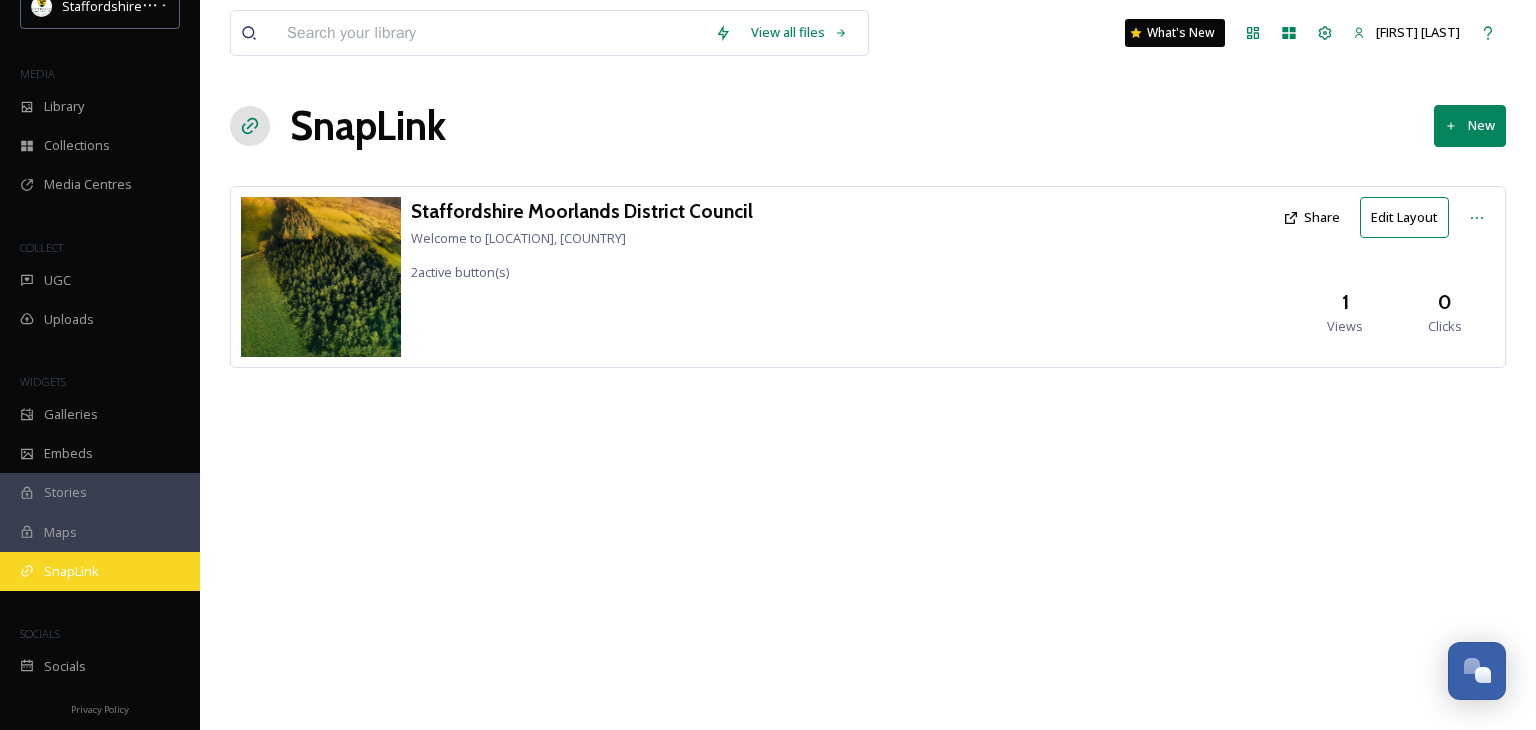 click on "SnapLink" at bounding box center (71, 571) 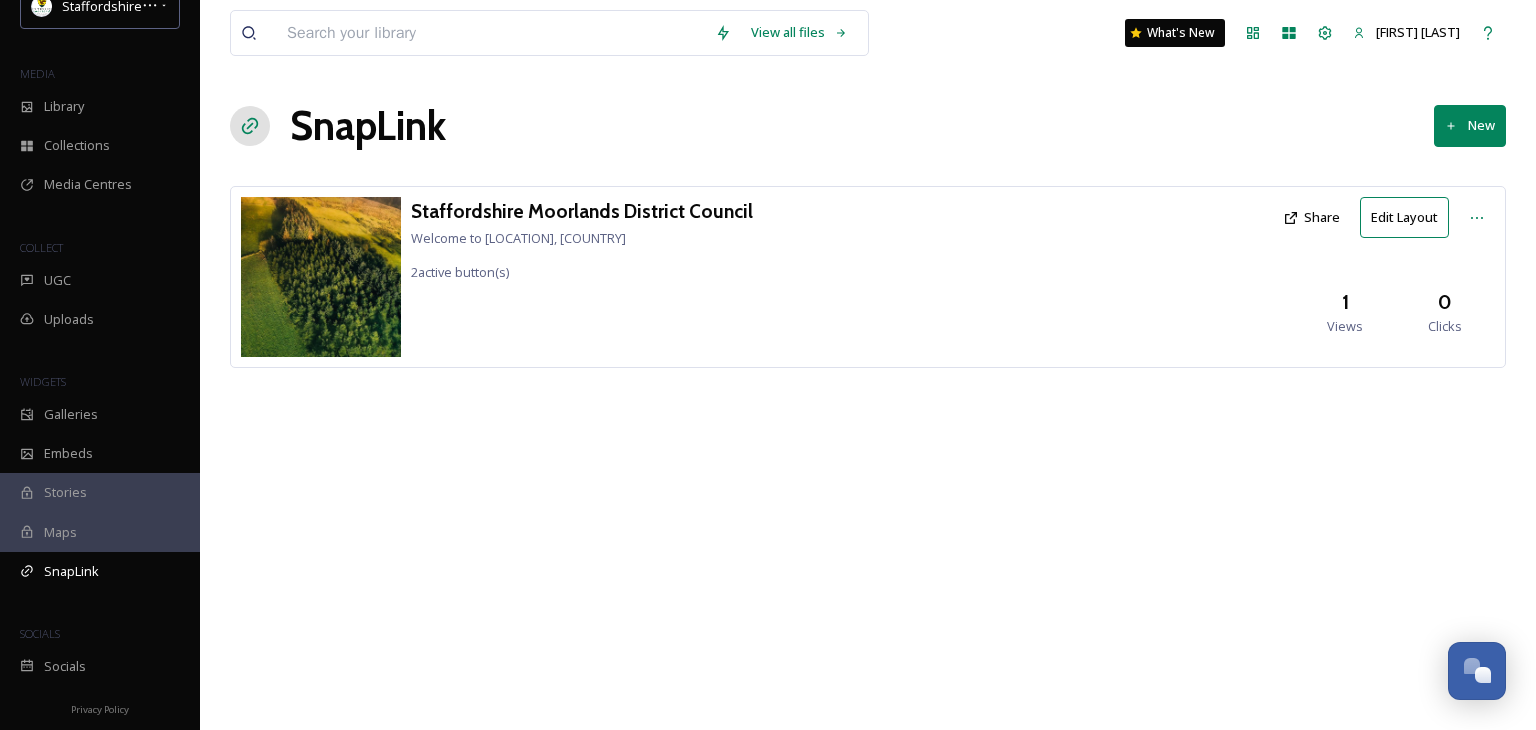 click on "Maps" at bounding box center (60, 532) 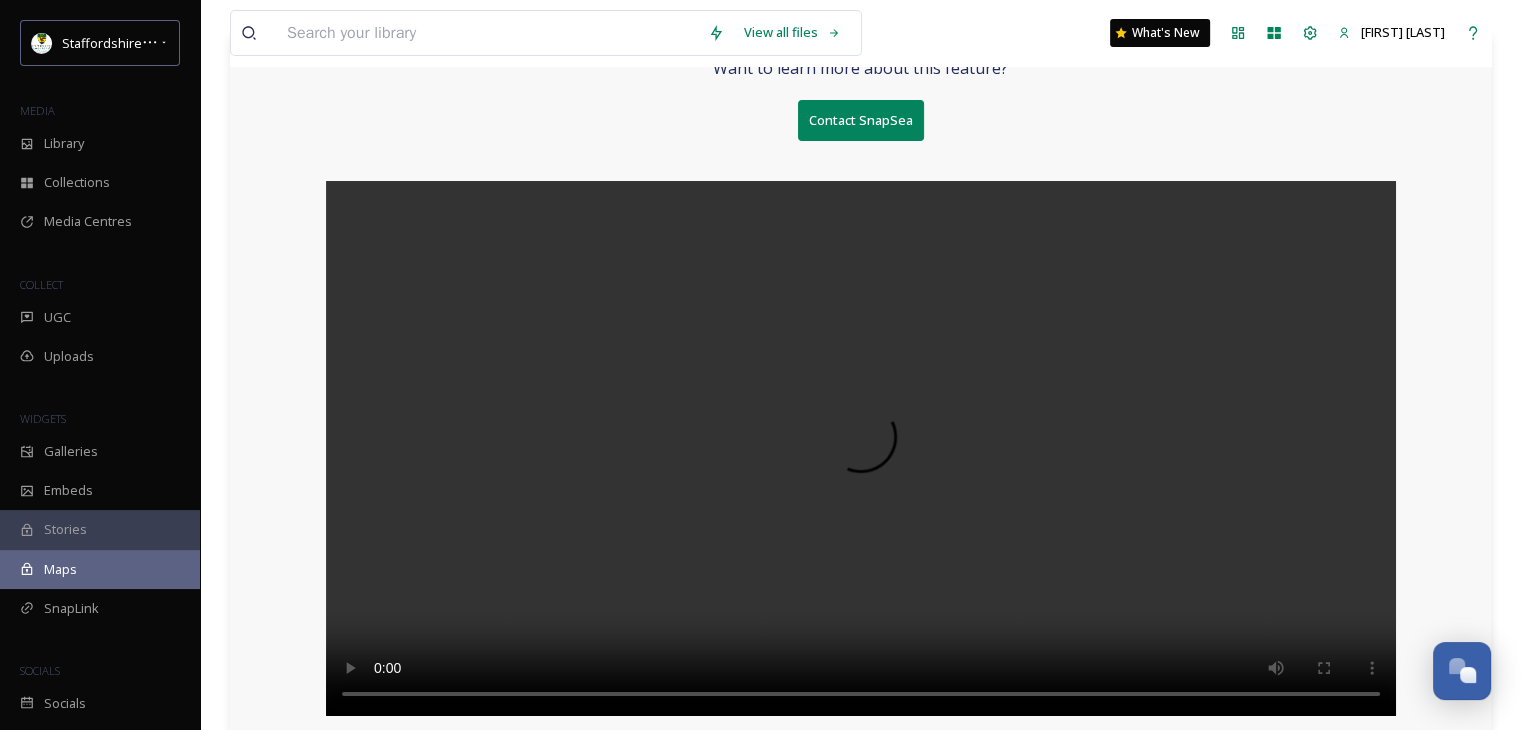 scroll, scrollTop: 145, scrollLeft: 0, axis: vertical 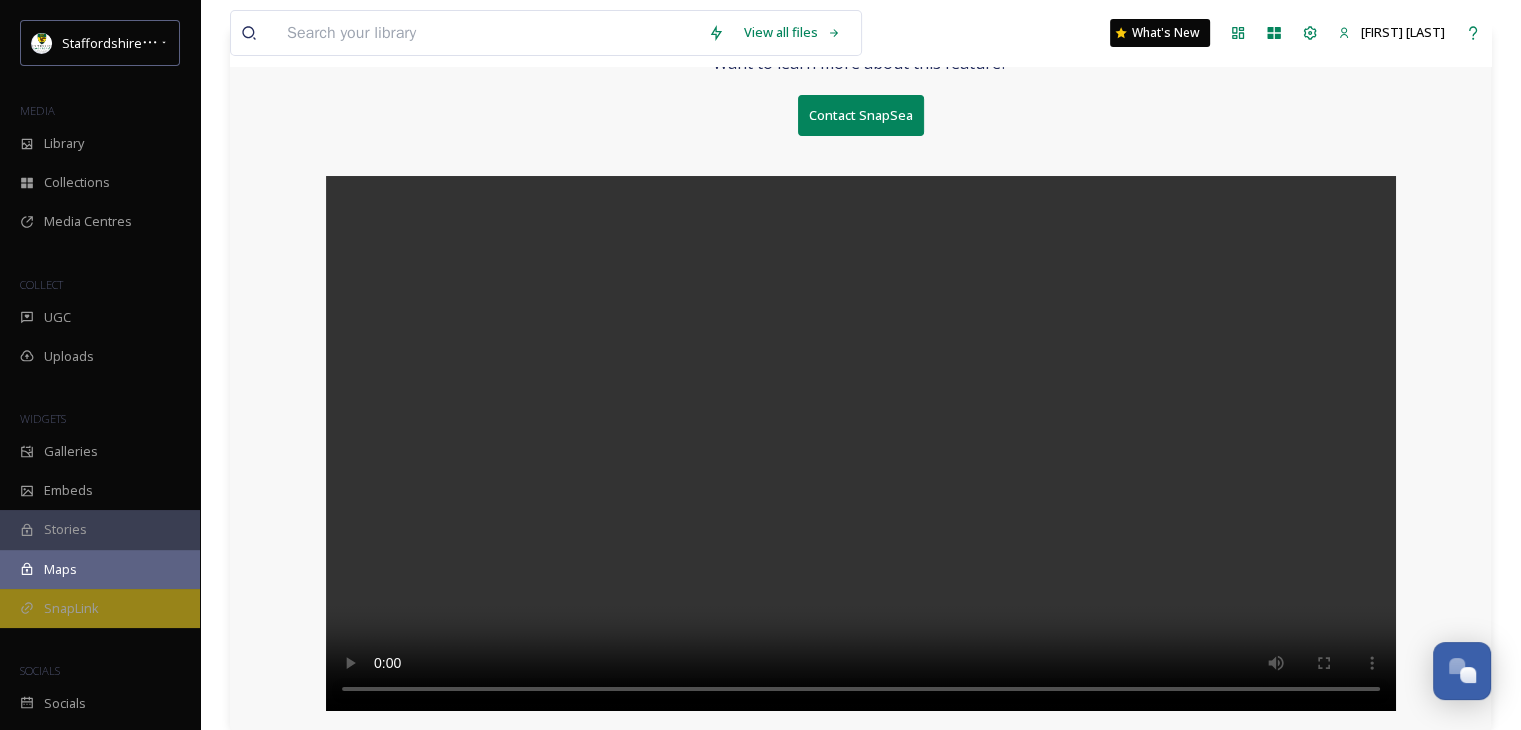 click on "SnapLink" at bounding box center (71, 608) 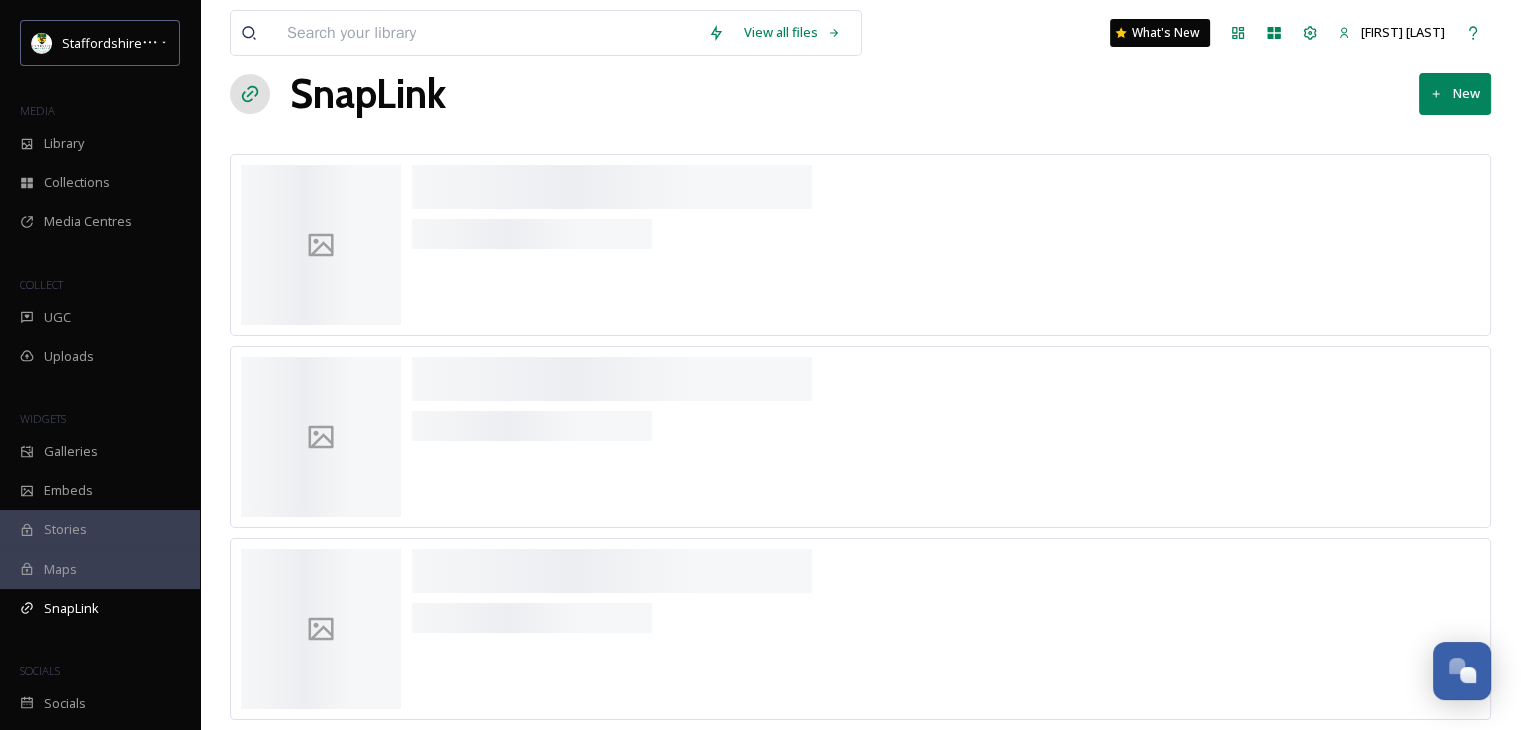 scroll, scrollTop: 0, scrollLeft: 0, axis: both 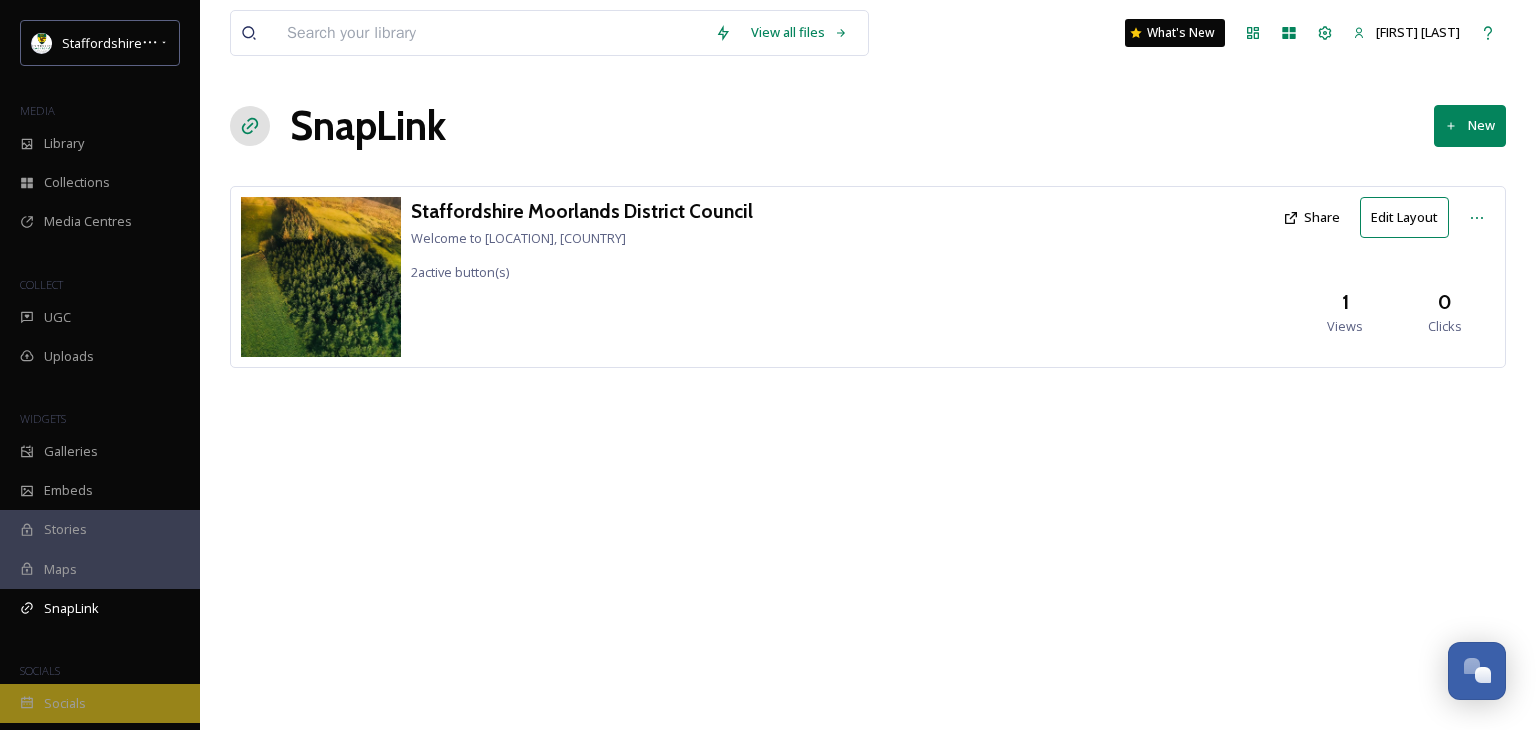 click on "Socials" at bounding box center (65, 703) 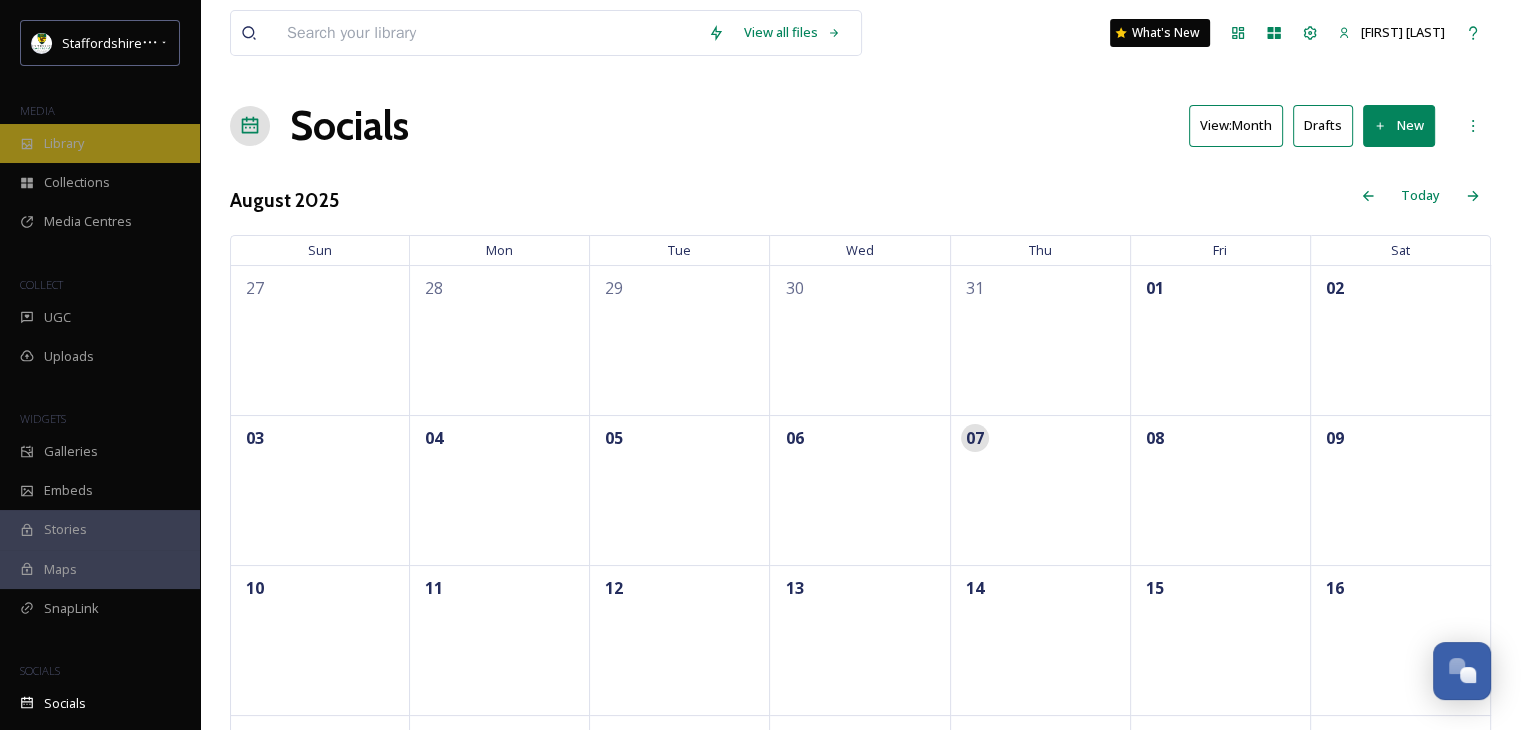click on "Library" at bounding box center [100, 143] 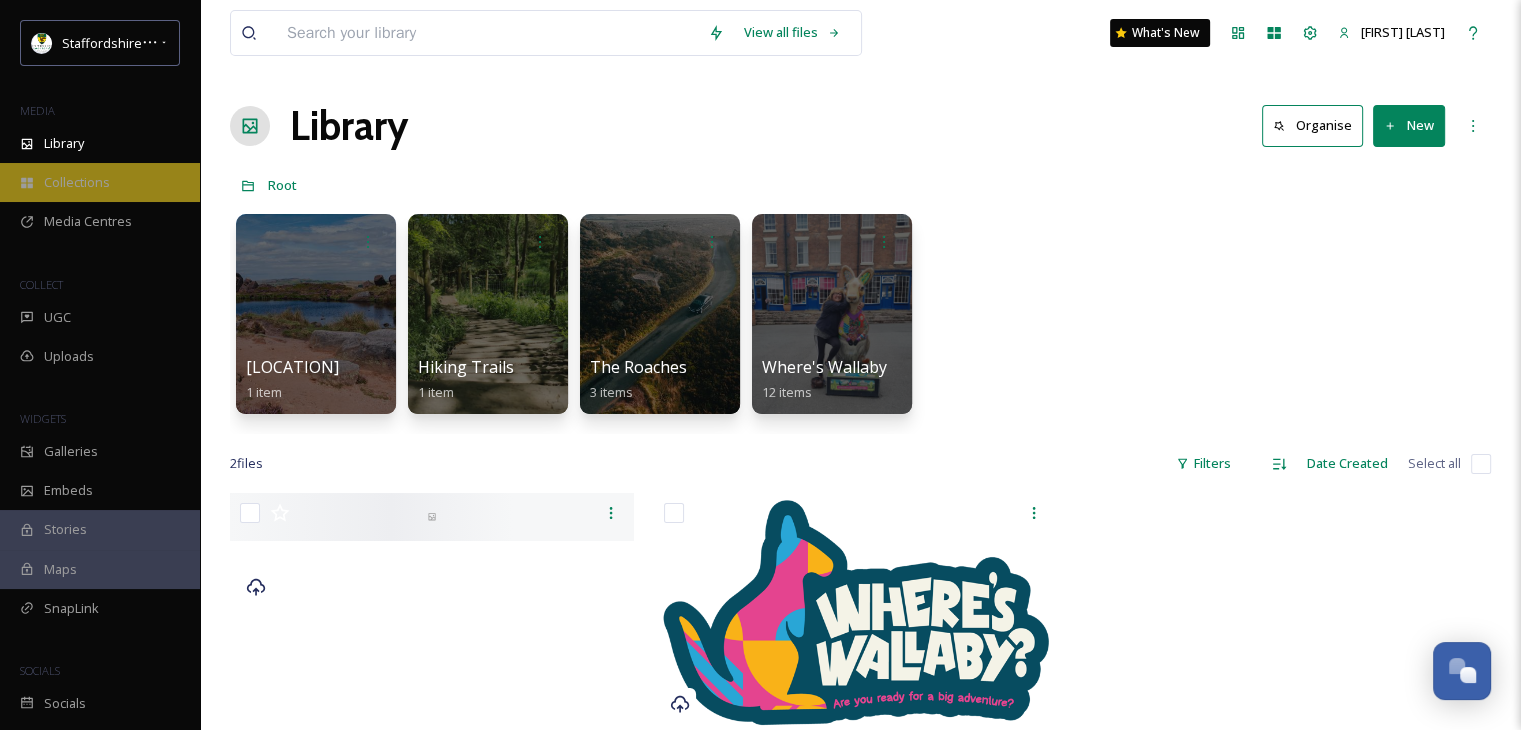 click on "Collections" at bounding box center (77, 182) 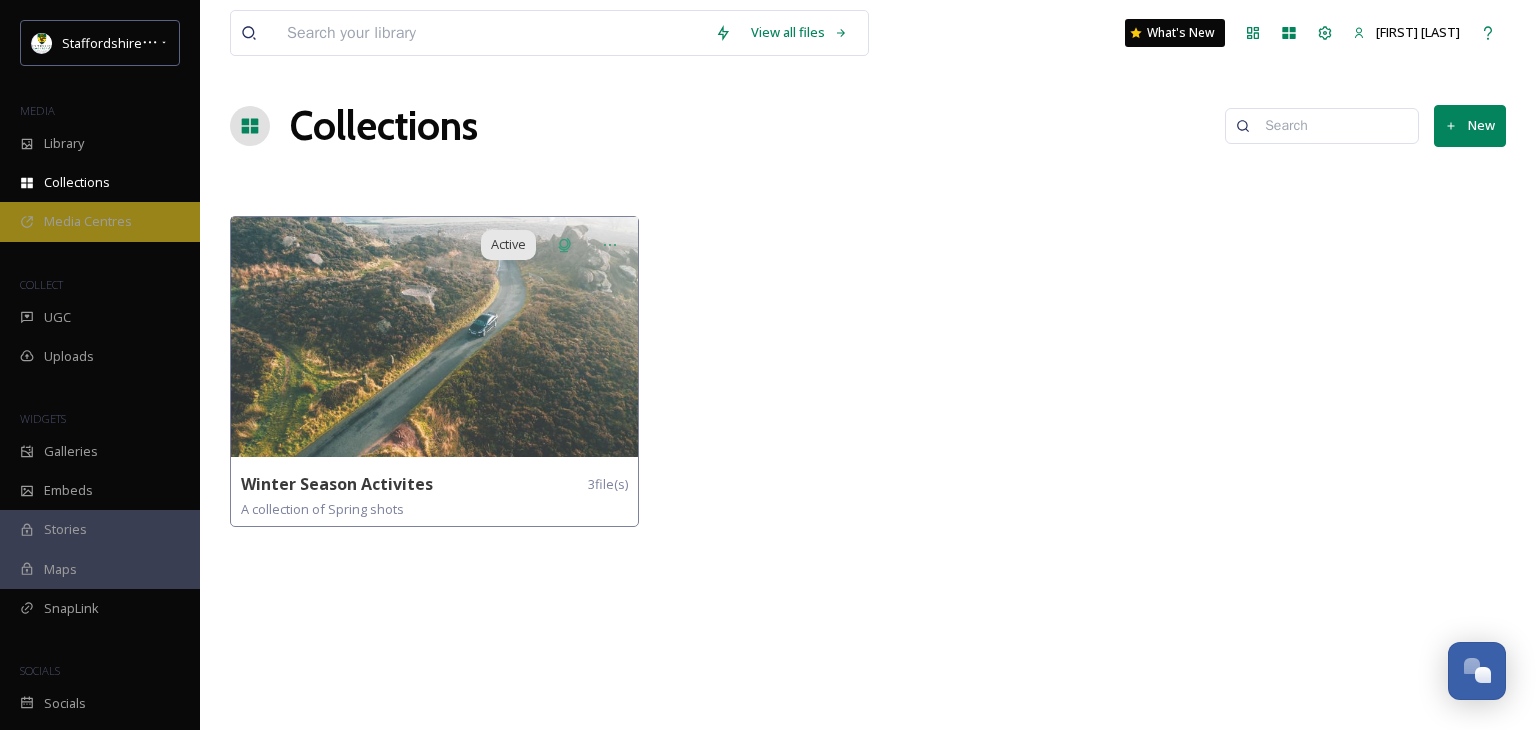 click on "Media Centres" at bounding box center (88, 221) 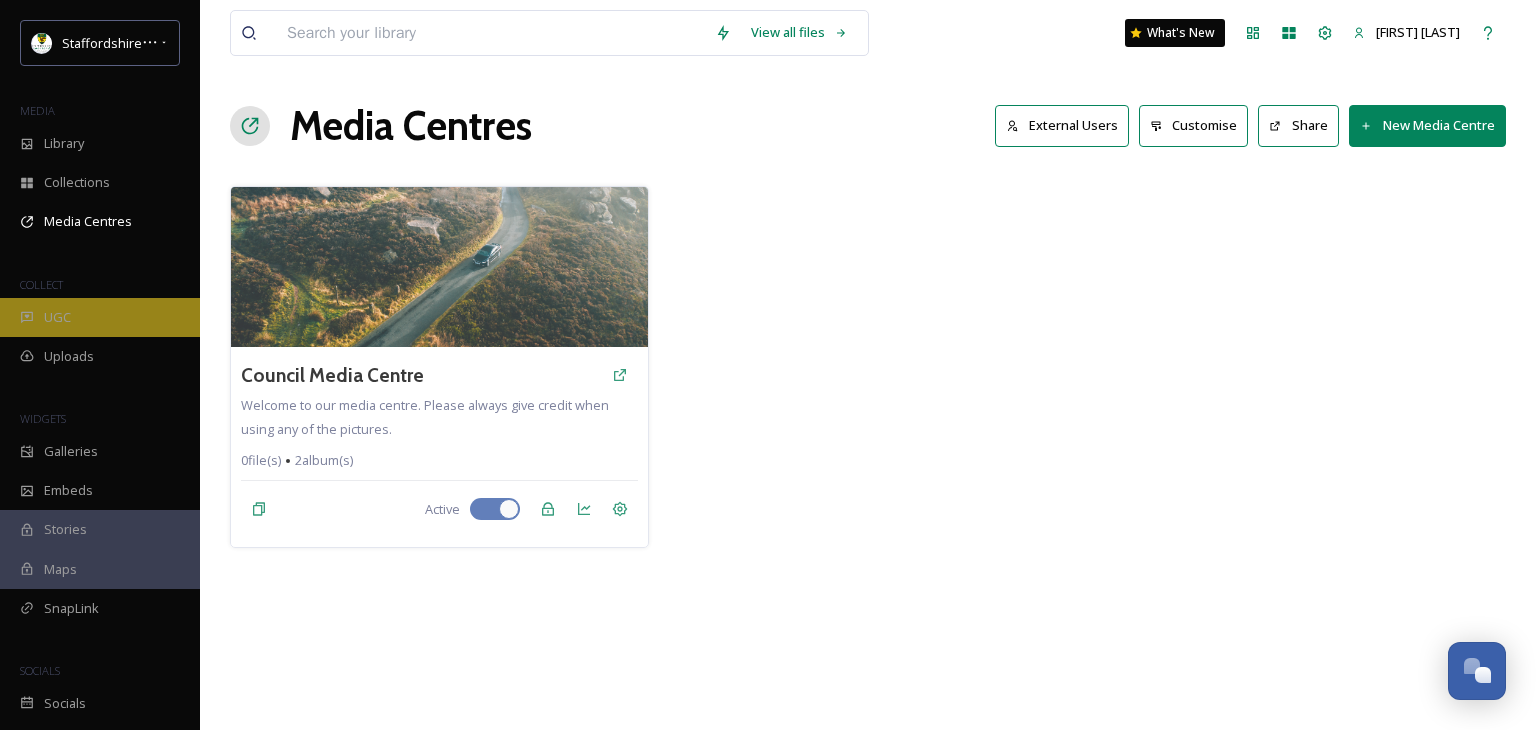 click on "UGC" at bounding box center (57, 317) 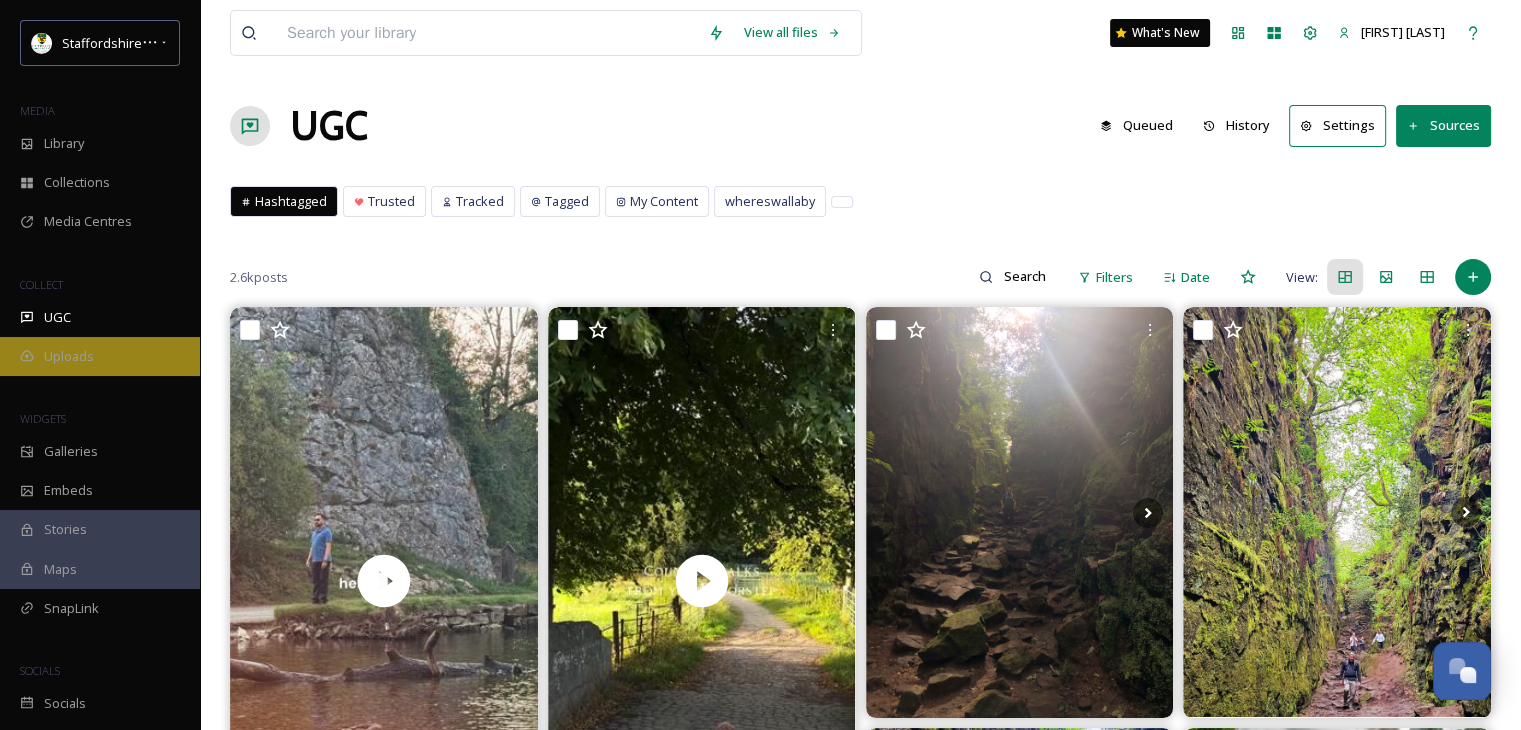 click on "Uploads" at bounding box center [69, 356] 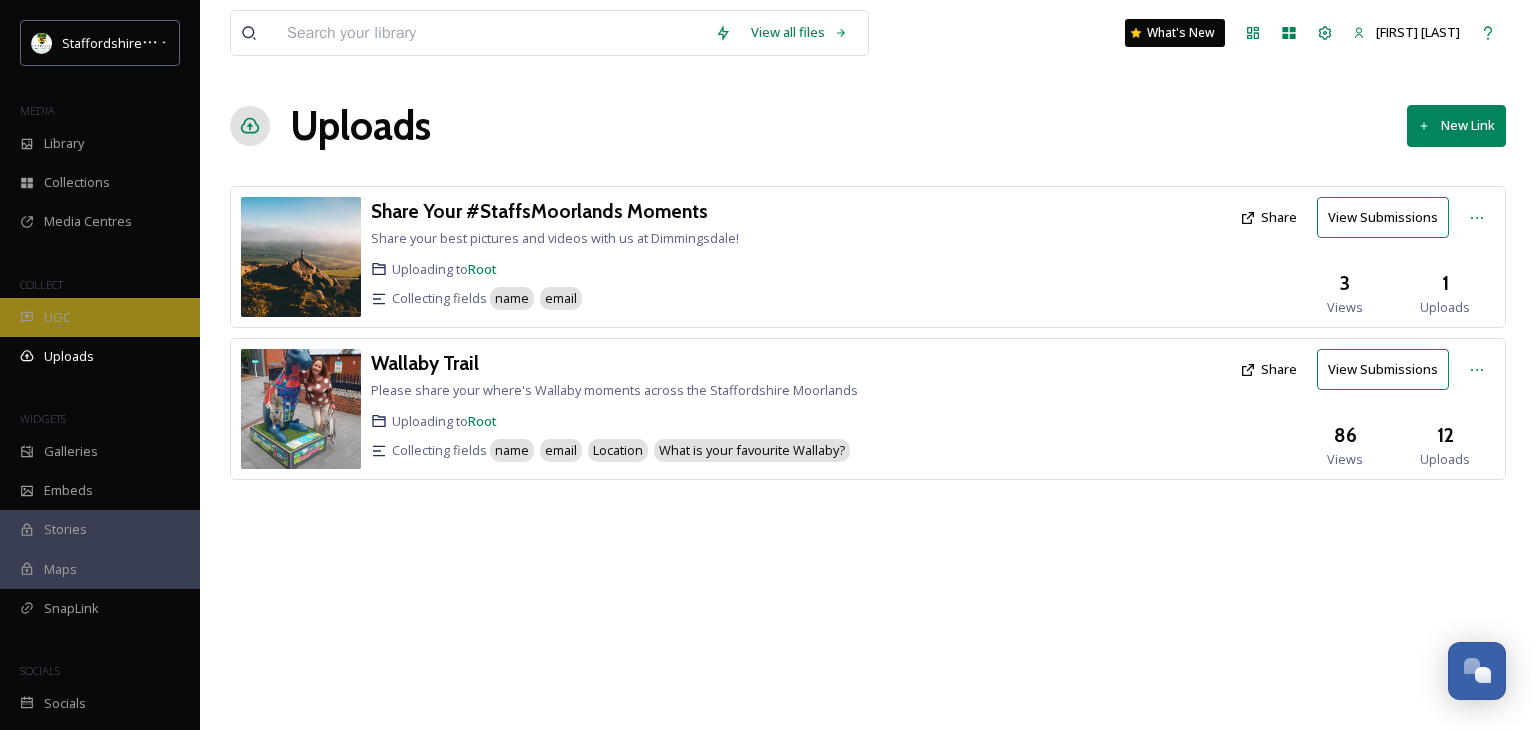 click on "UGC" at bounding box center (57, 317) 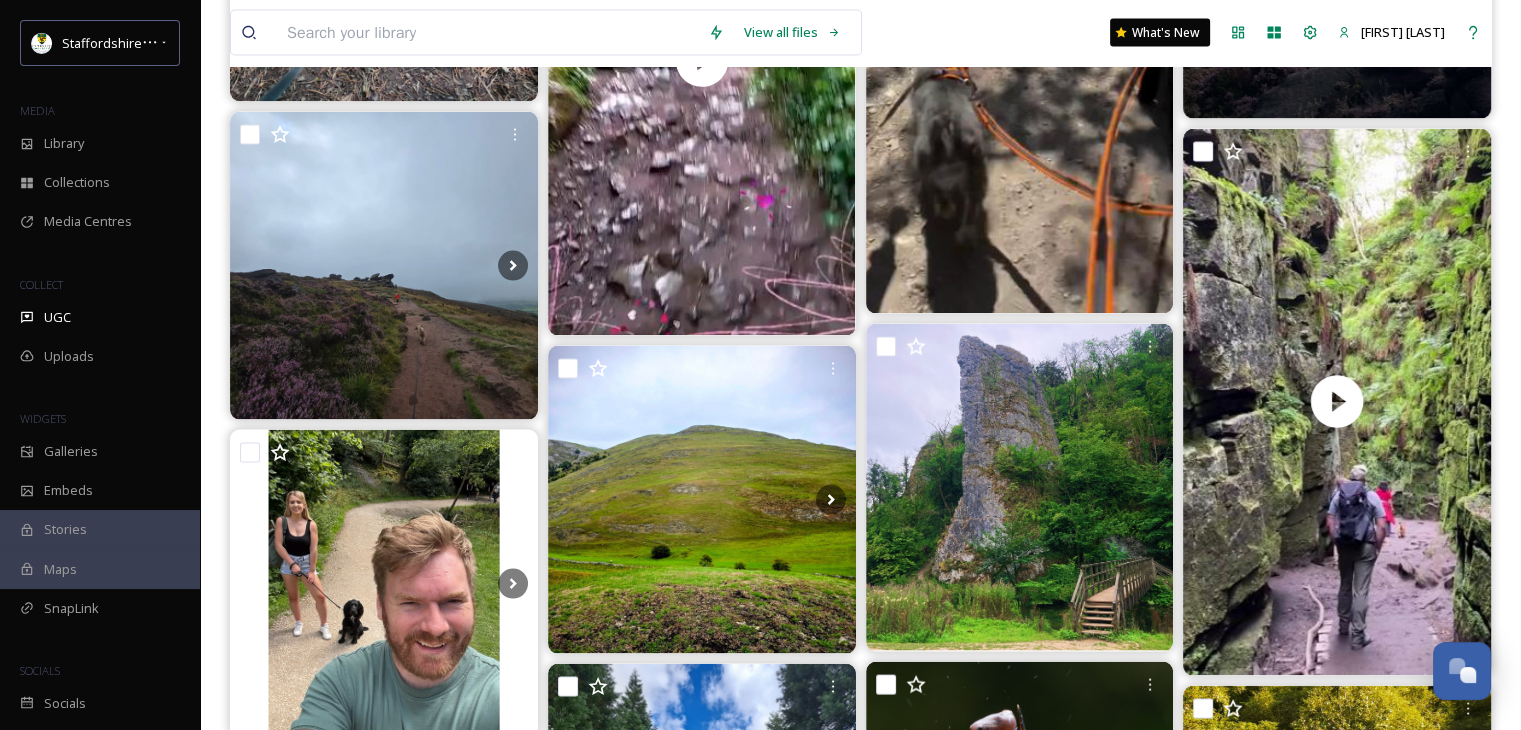 scroll, scrollTop: 3918, scrollLeft: 0, axis: vertical 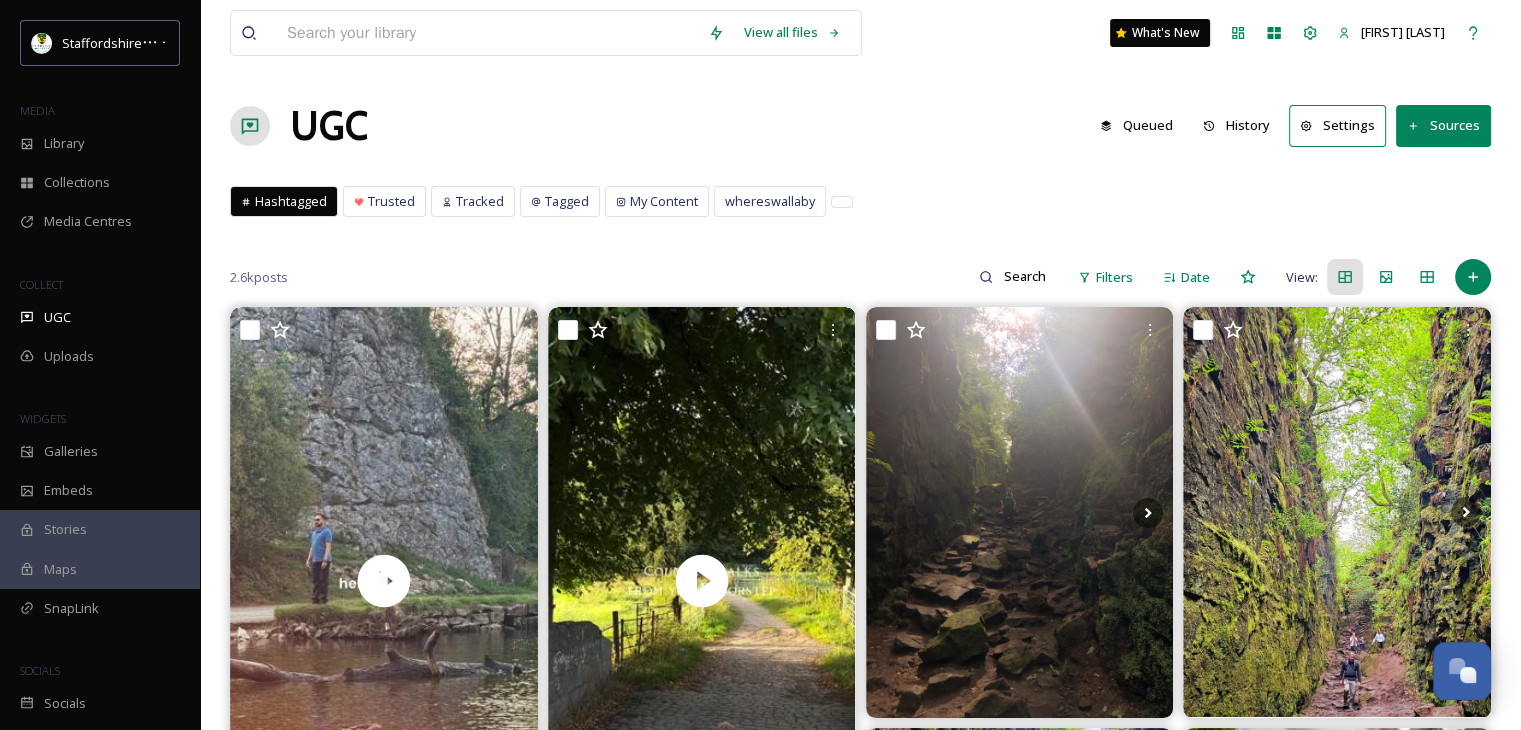click on "History" at bounding box center (1236, 125) 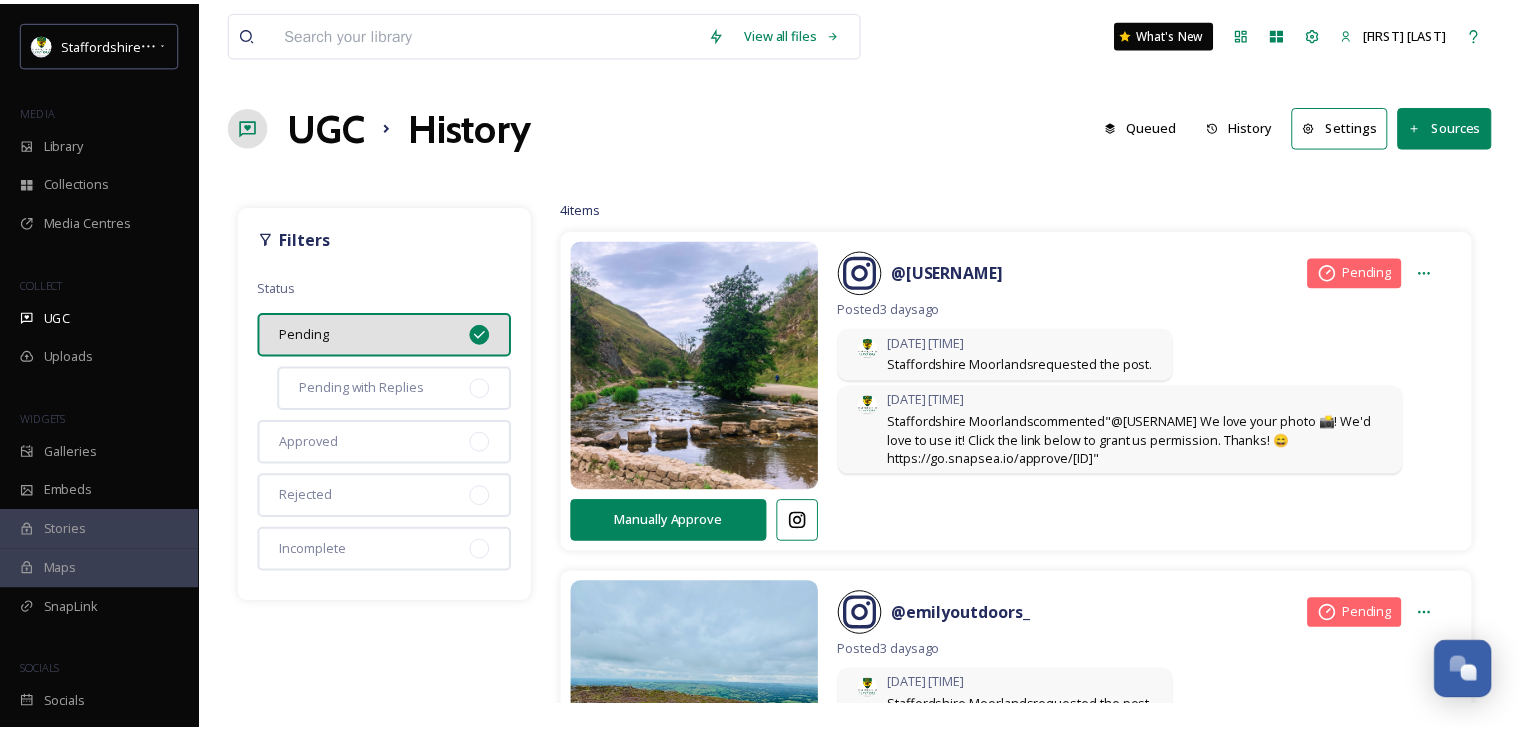 scroll, scrollTop: 0, scrollLeft: 0, axis: both 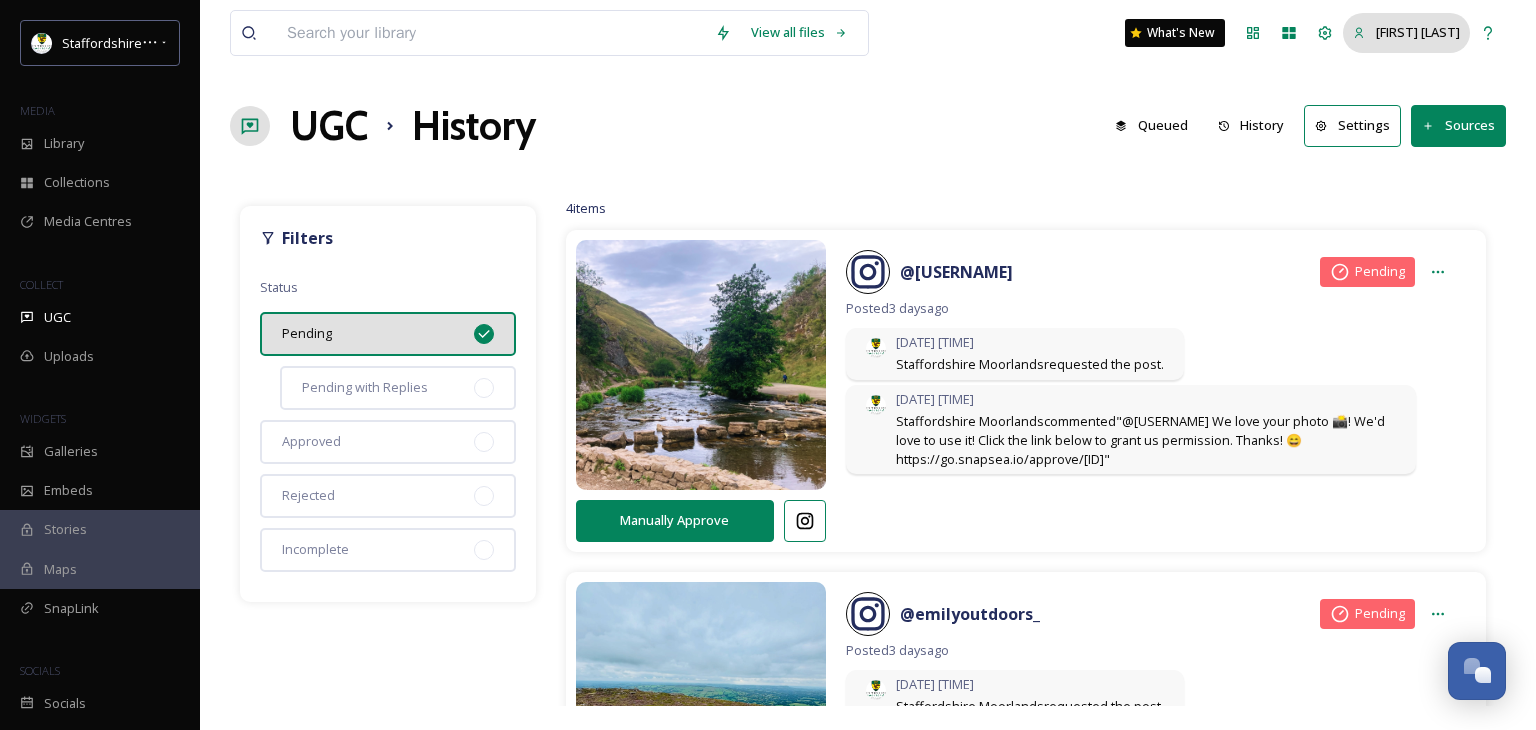click on "[FIRST] [LAST]" at bounding box center [1406, 32] 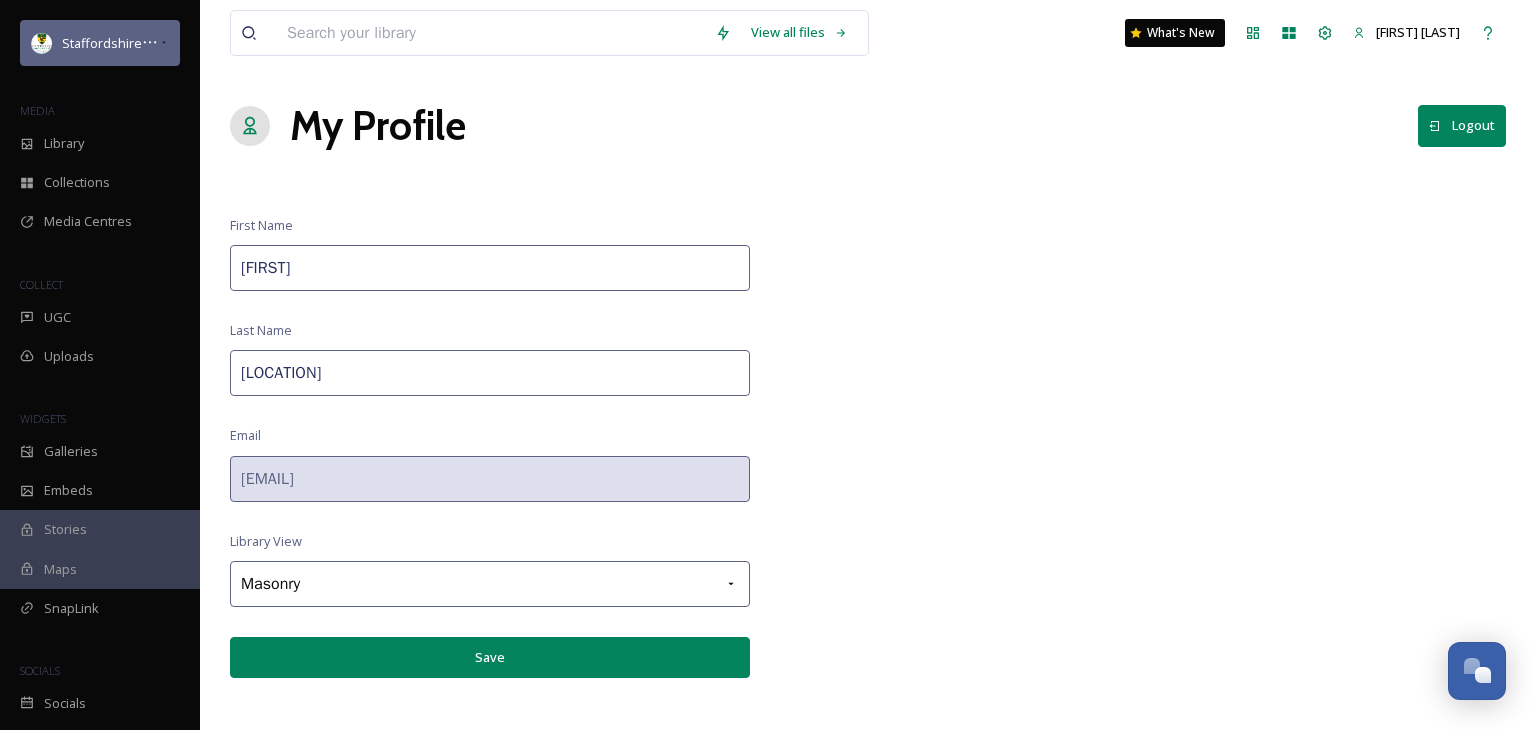 click at bounding box center [42, 43] 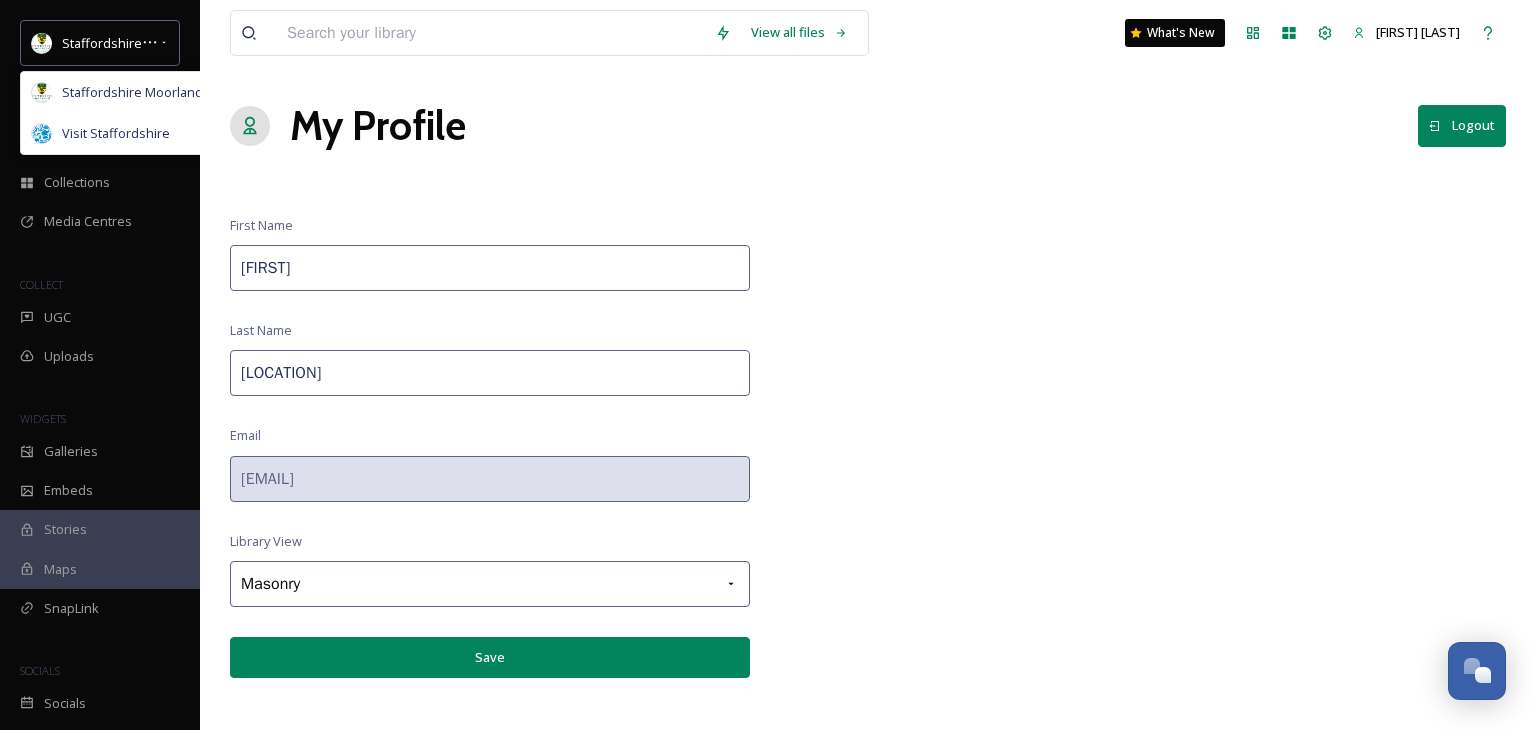 drag, startPoint x: 45, startPoint y: 38, endPoint x: 997, endPoint y: 216, distance: 968.4978 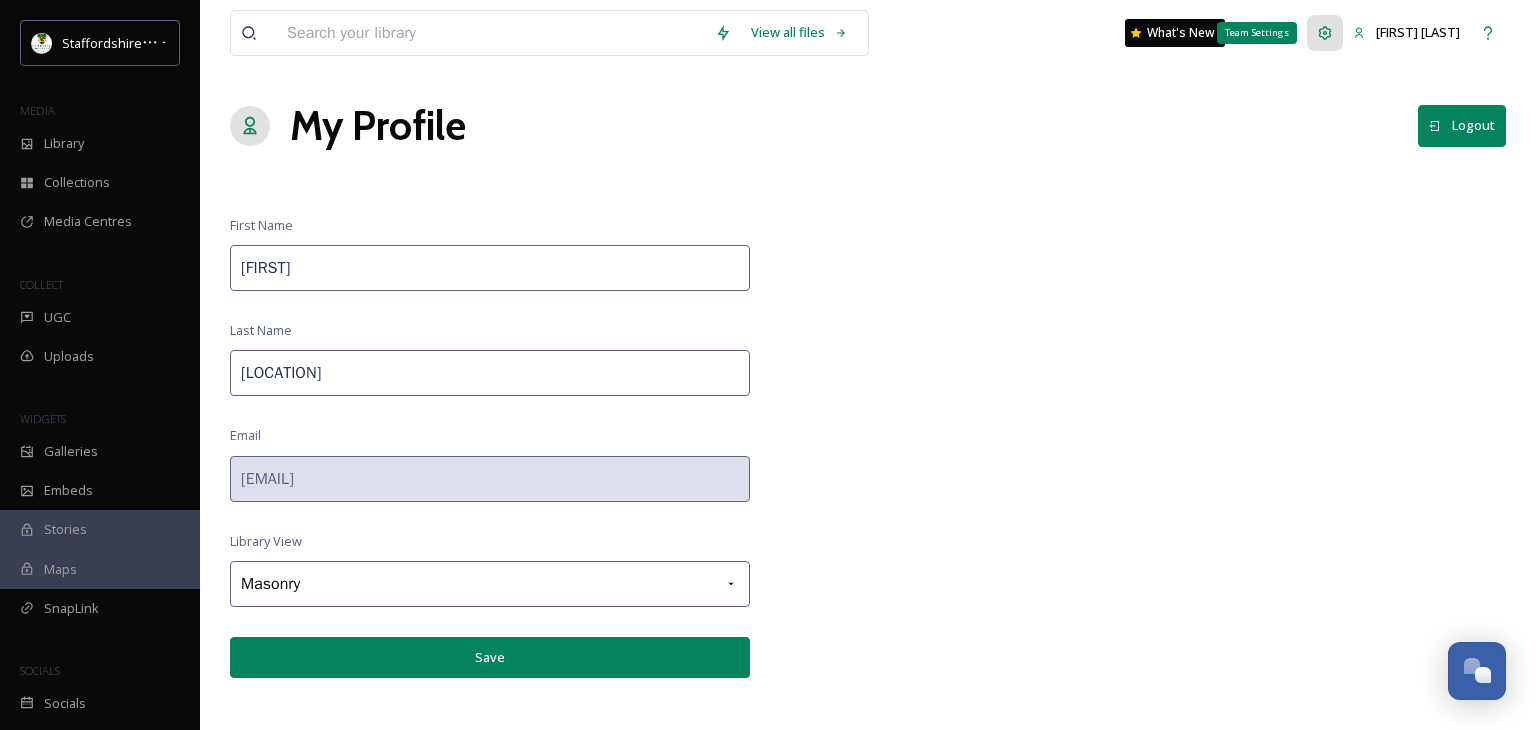 click 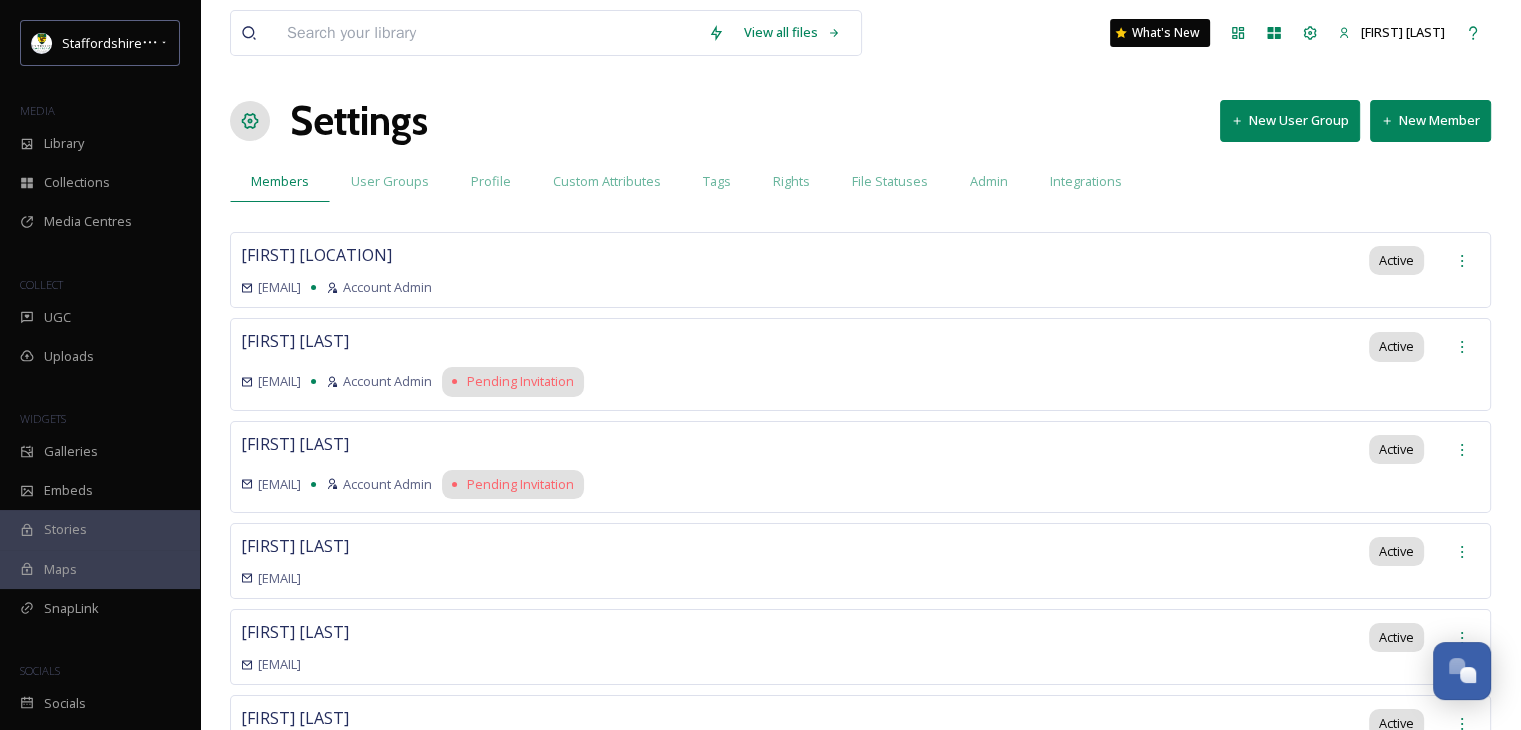 scroll, scrollTop: 0, scrollLeft: 0, axis: both 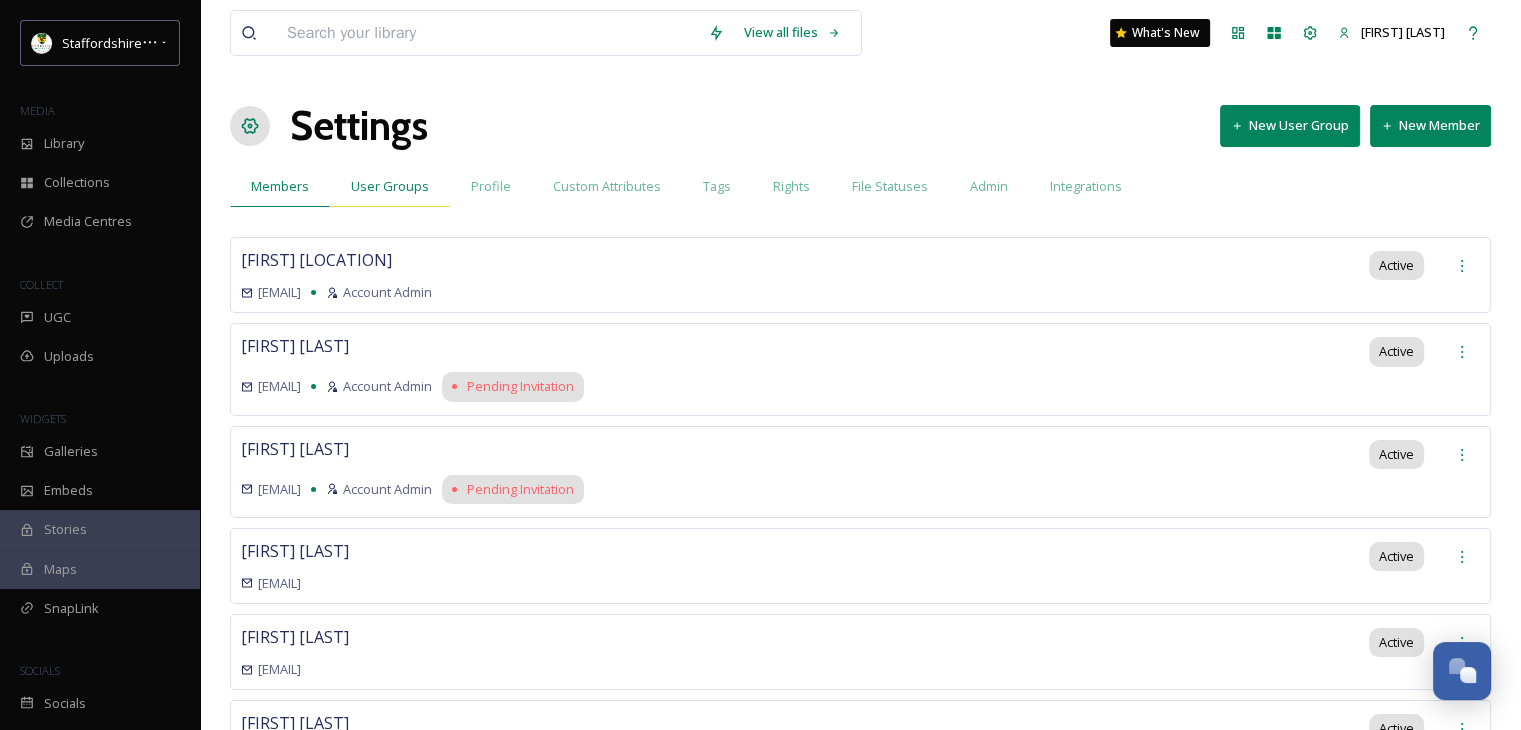 click on "User Groups" at bounding box center [390, 186] 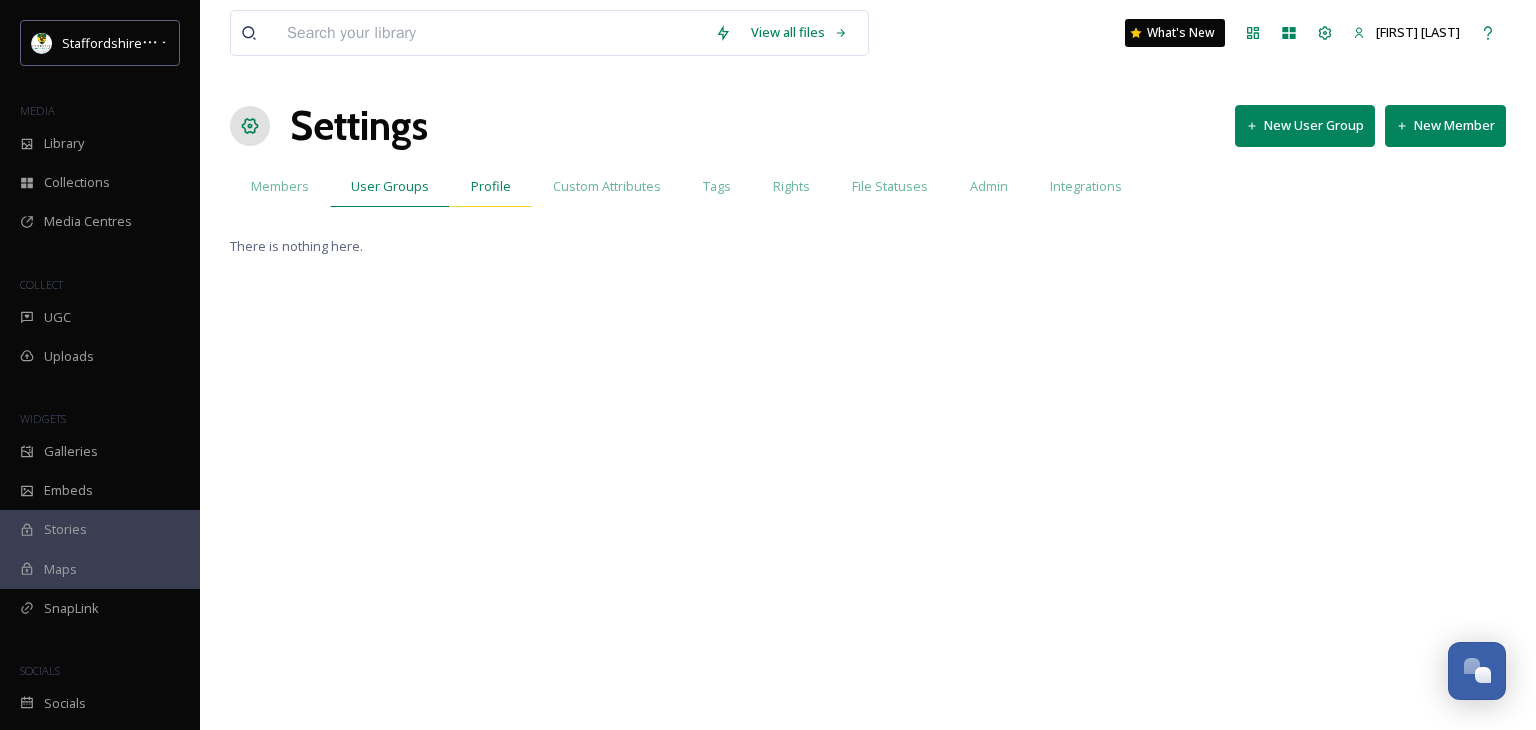 click on "Profile" at bounding box center [491, 186] 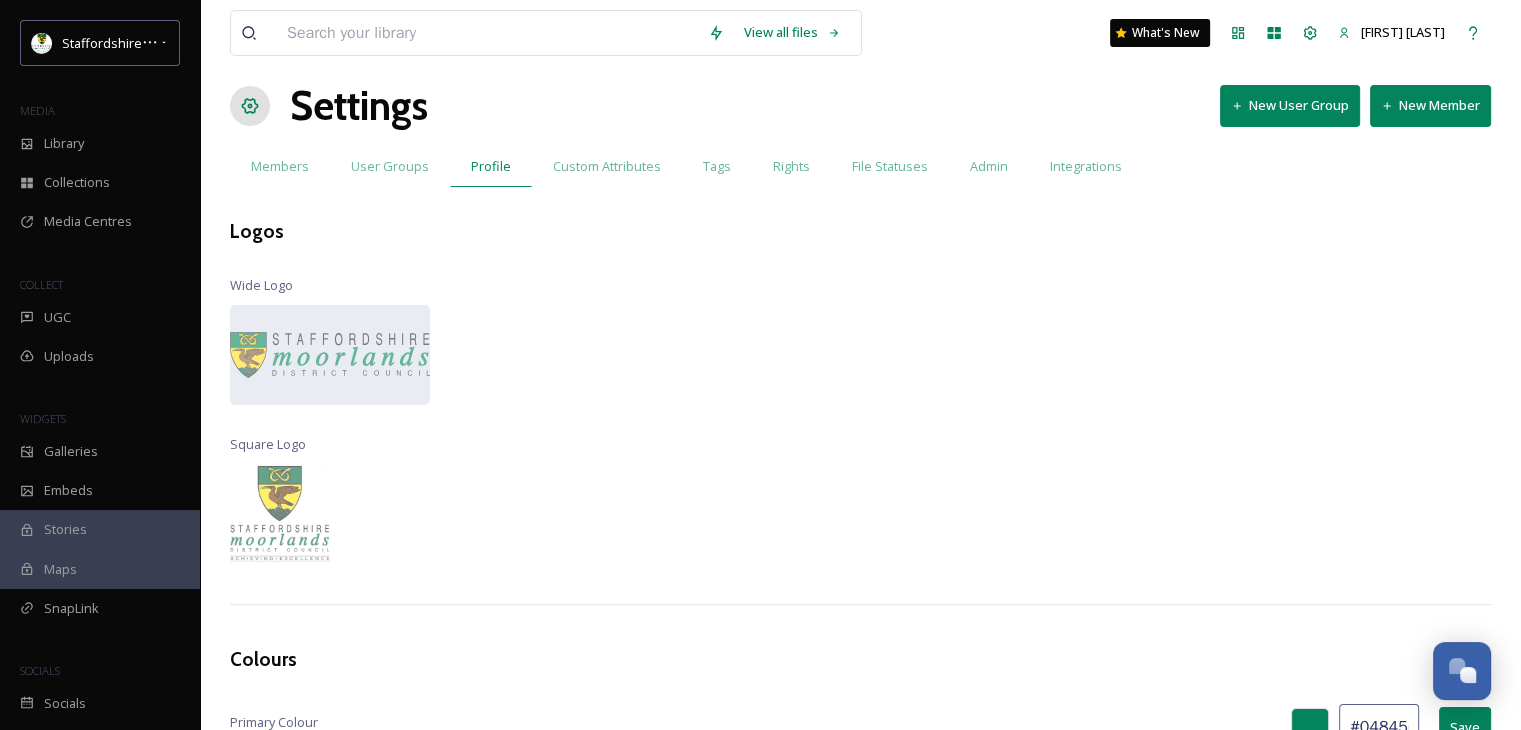 scroll, scrollTop: 0, scrollLeft: 0, axis: both 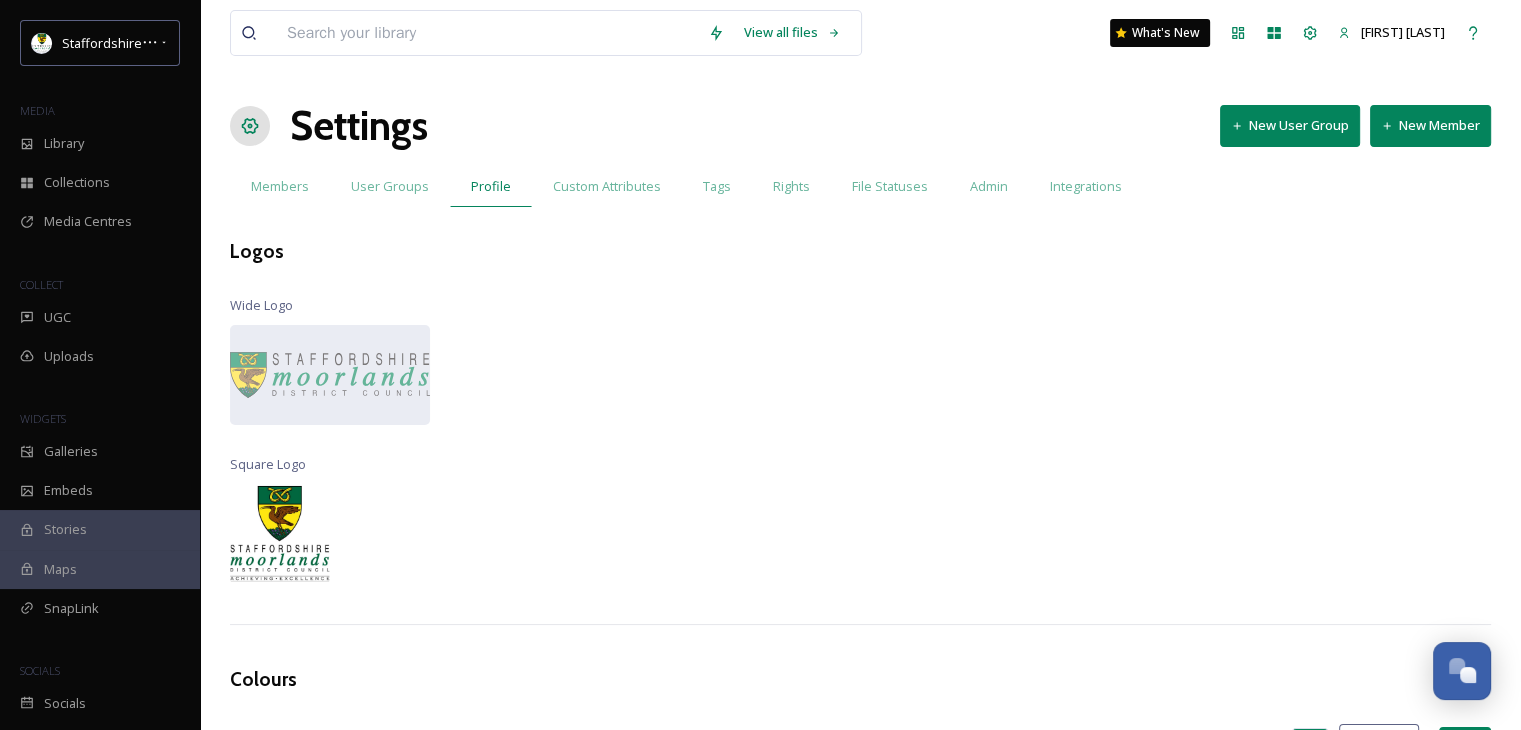 click at bounding box center (280, 534) 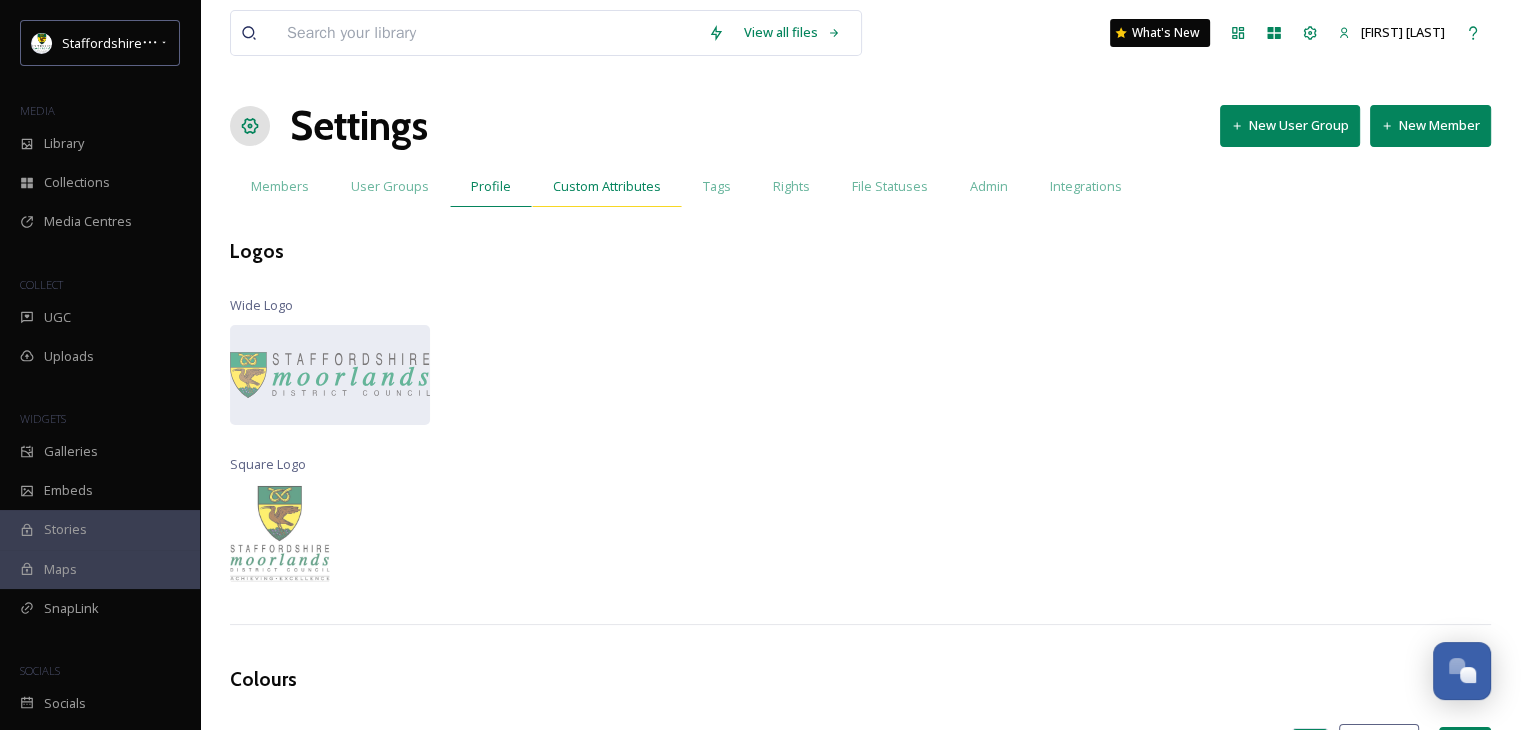 click on "Custom Attributes" at bounding box center (607, 186) 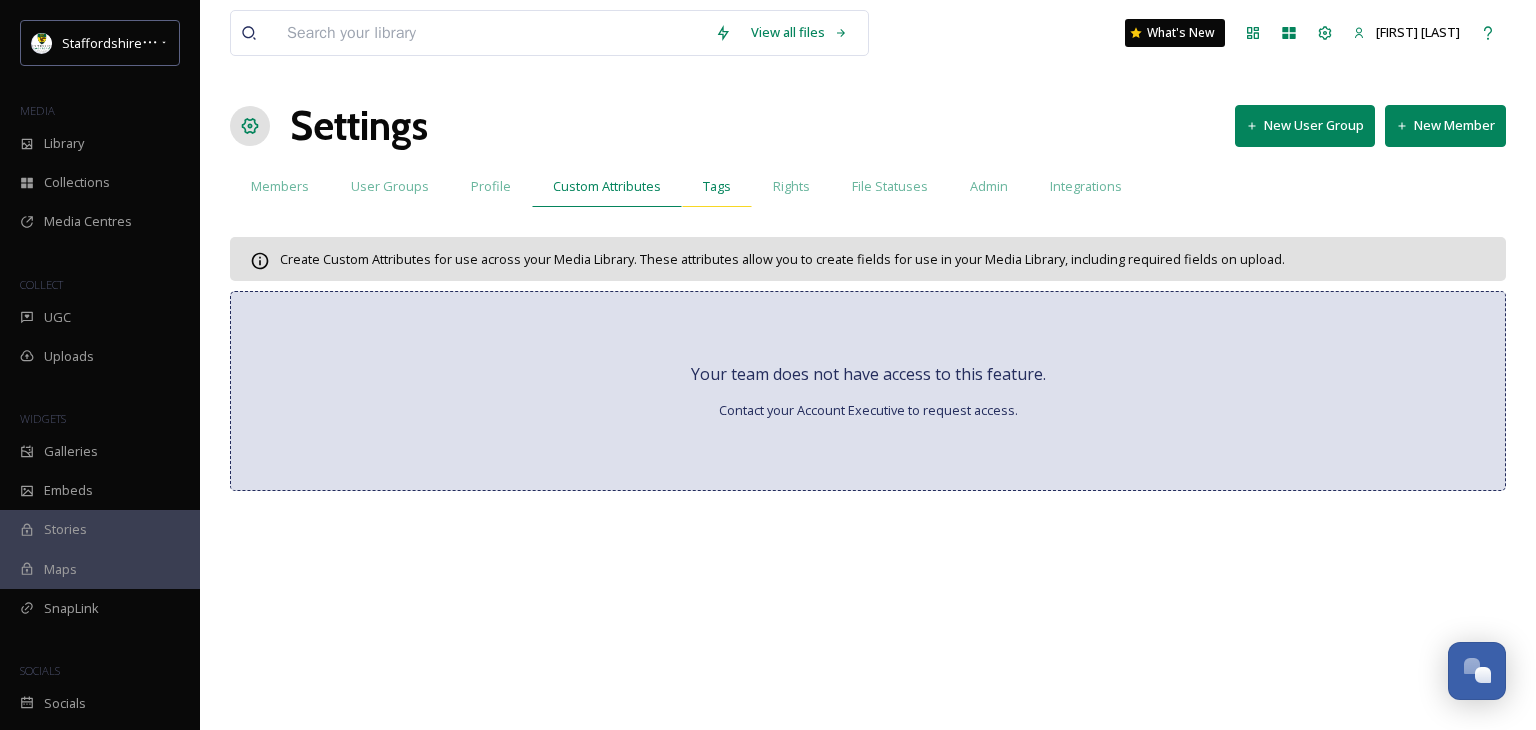 click on "Tags" at bounding box center (717, 186) 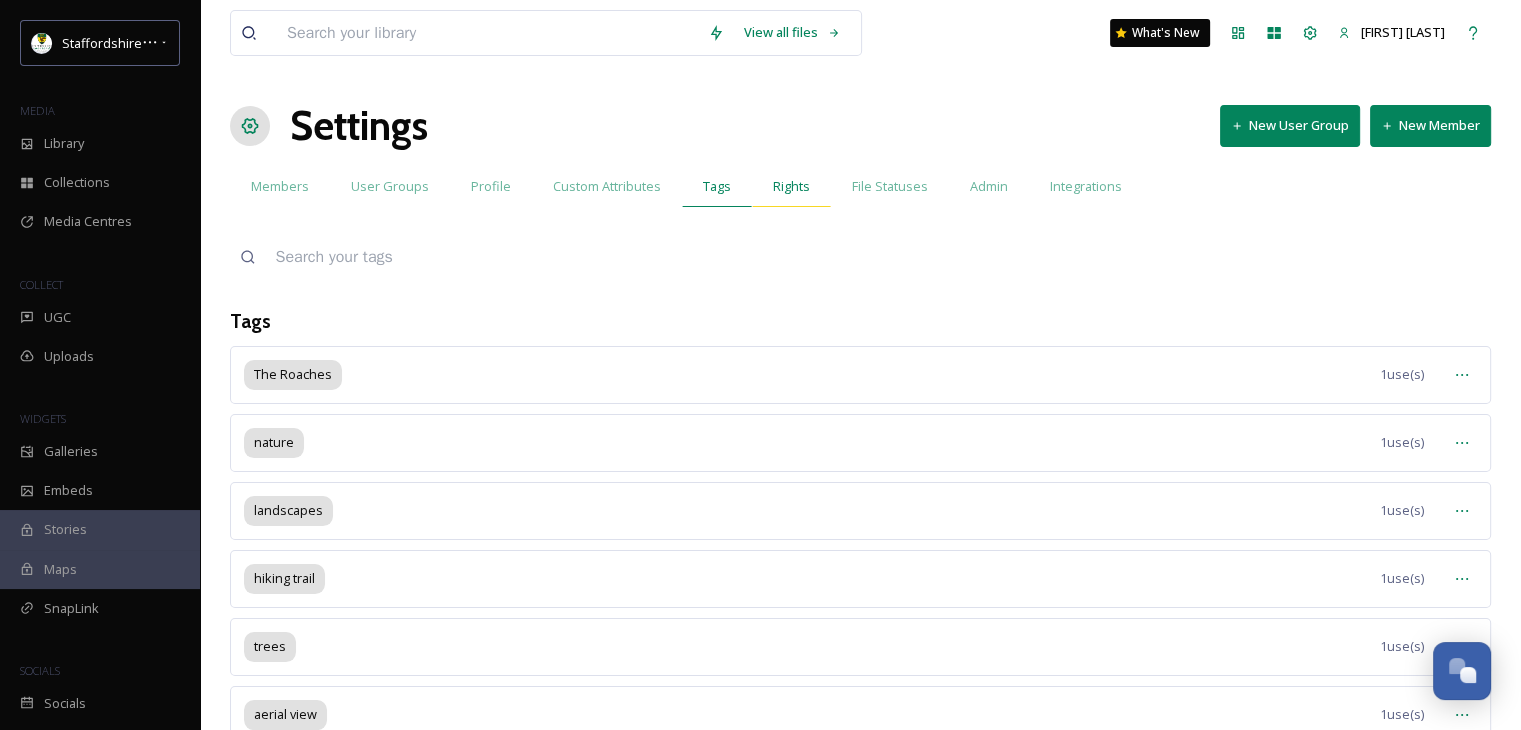 click on "Rights" at bounding box center (791, 186) 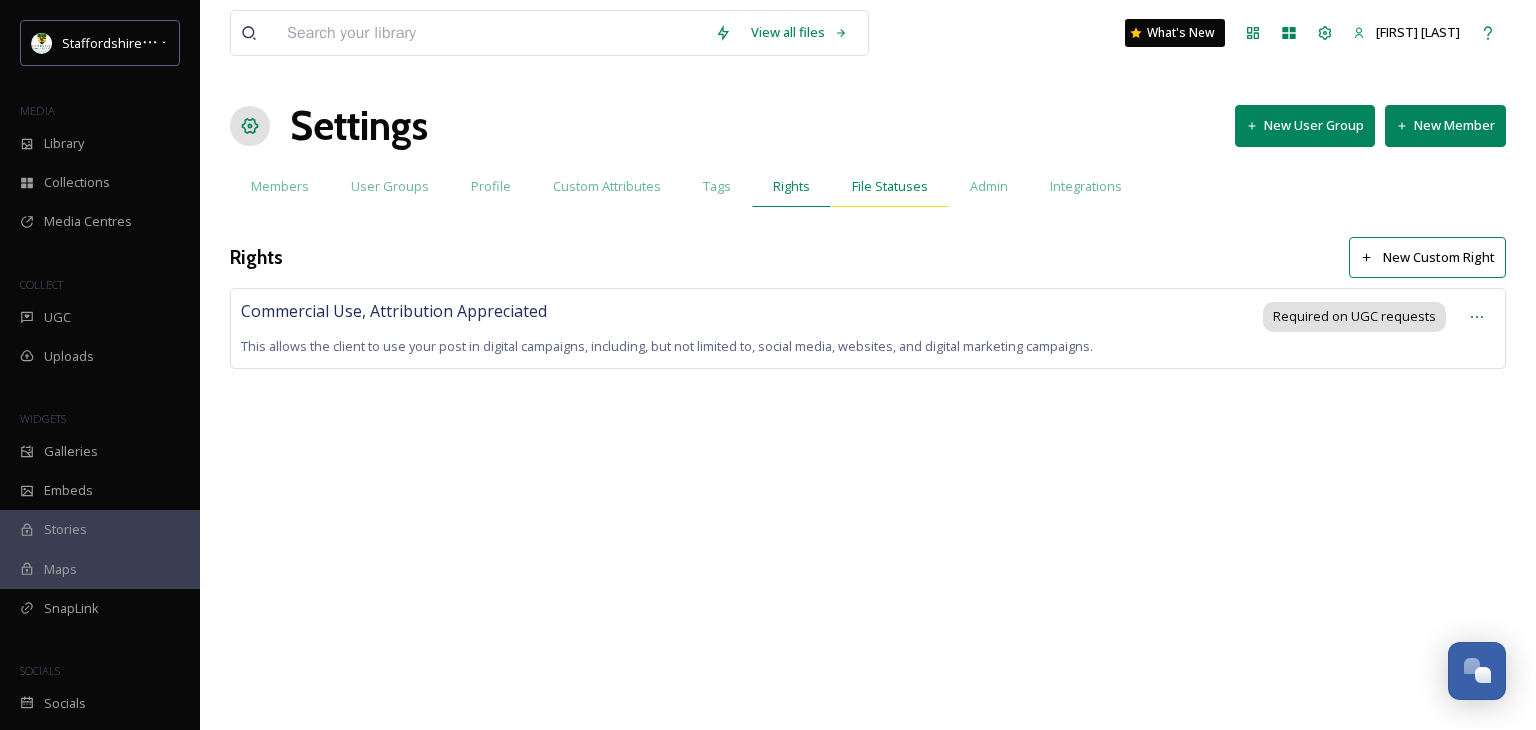 click on "File Statuses" at bounding box center (890, 186) 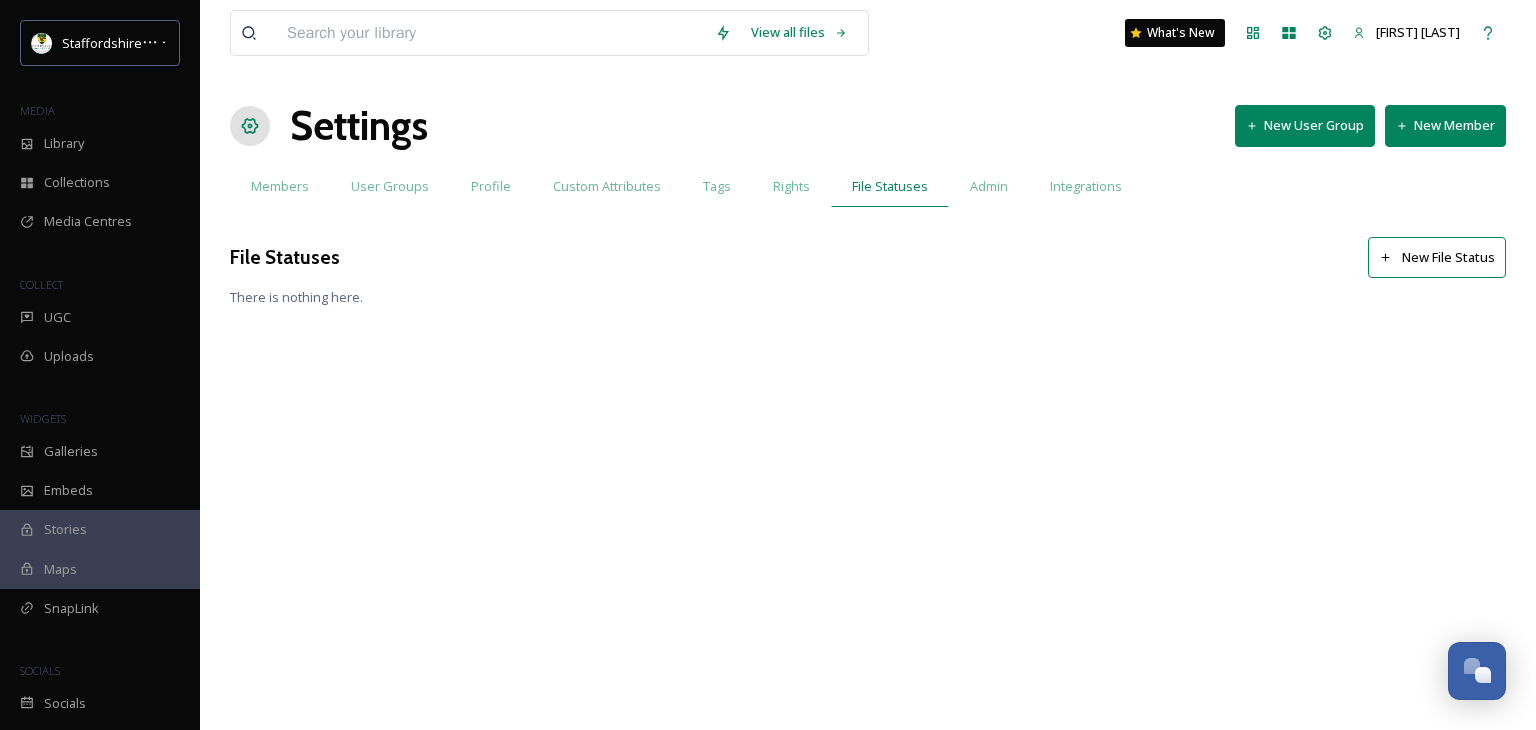 click on "Admin" at bounding box center (989, 186) 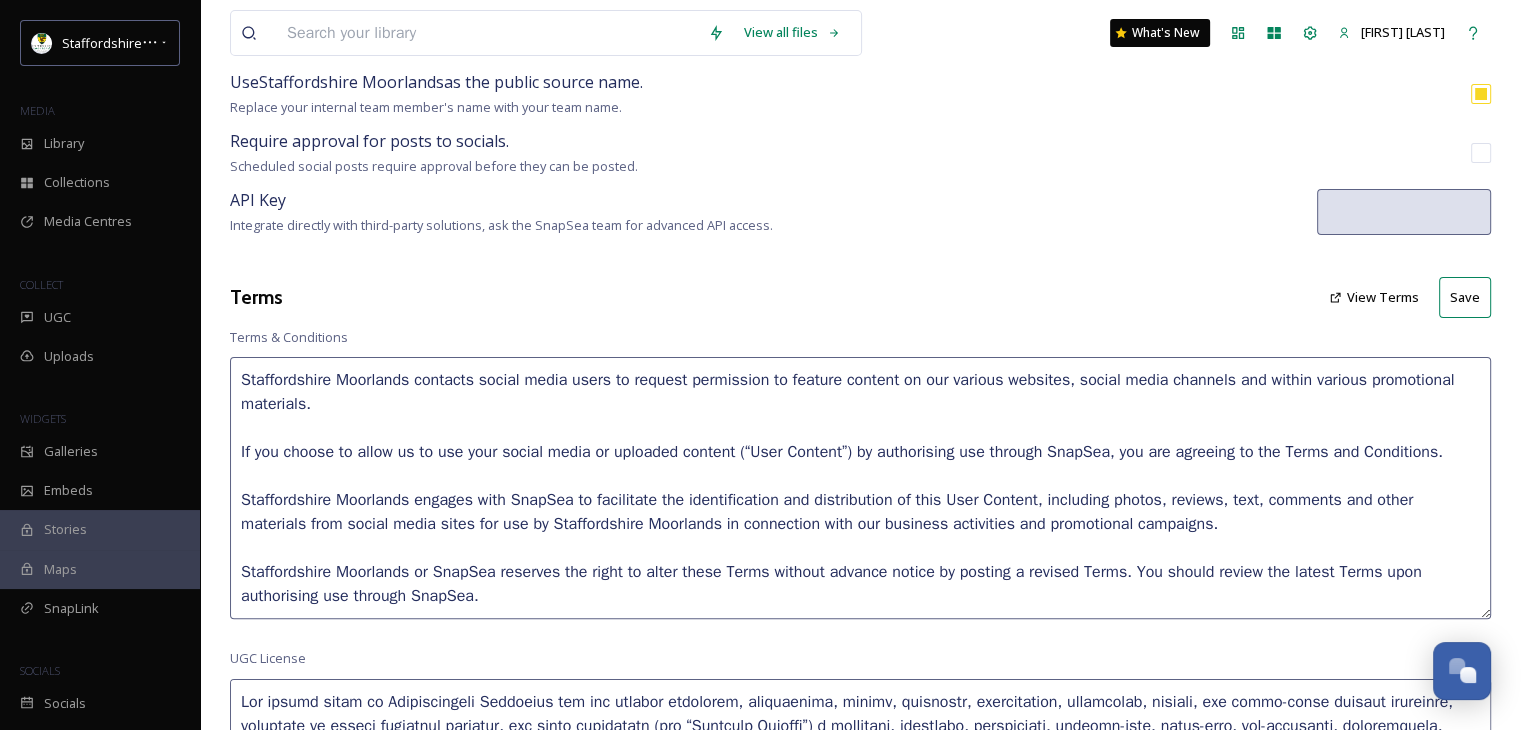 scroll, scrollTop: 0, scrollLeft: 0, axis: both 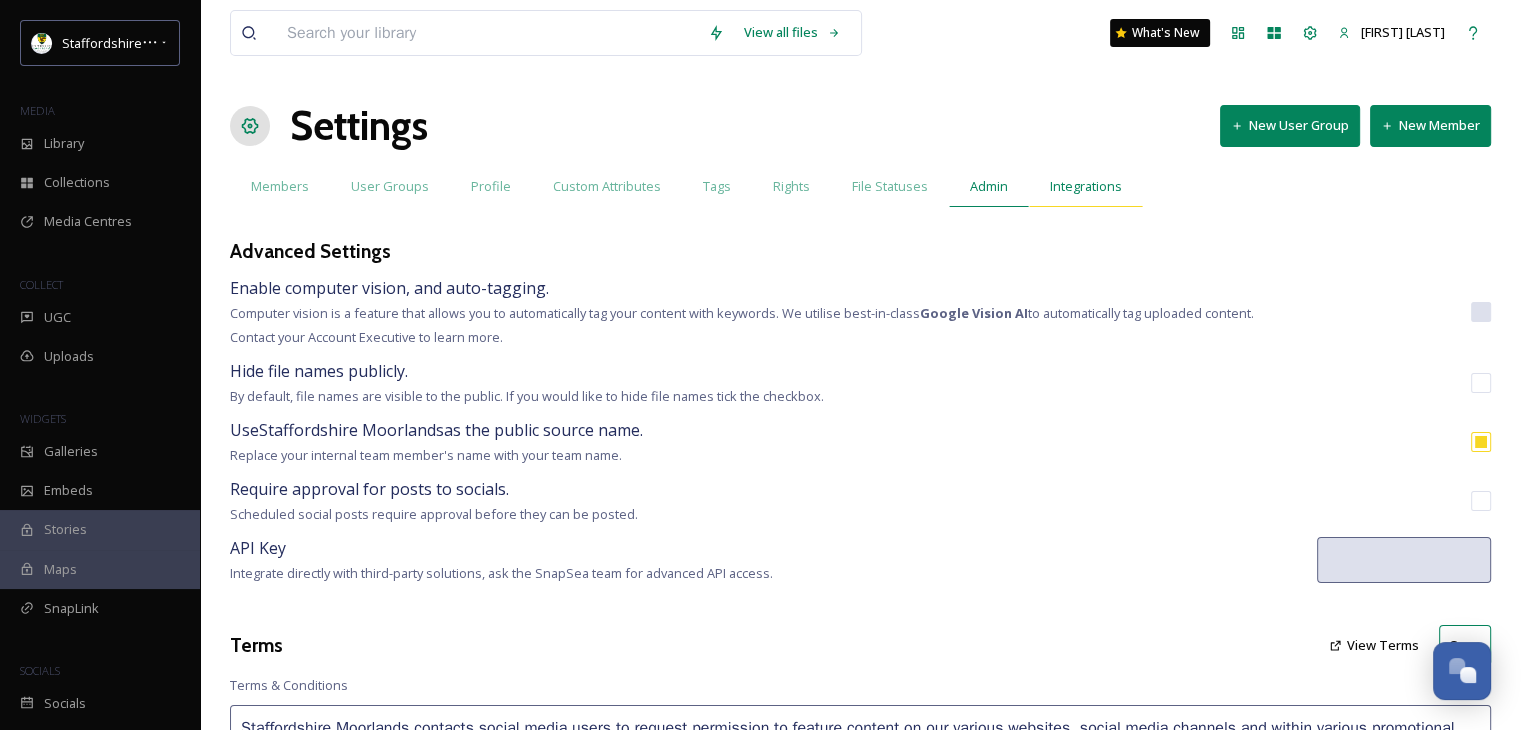 click on "Integrations" at bounding box center [1086, 186] 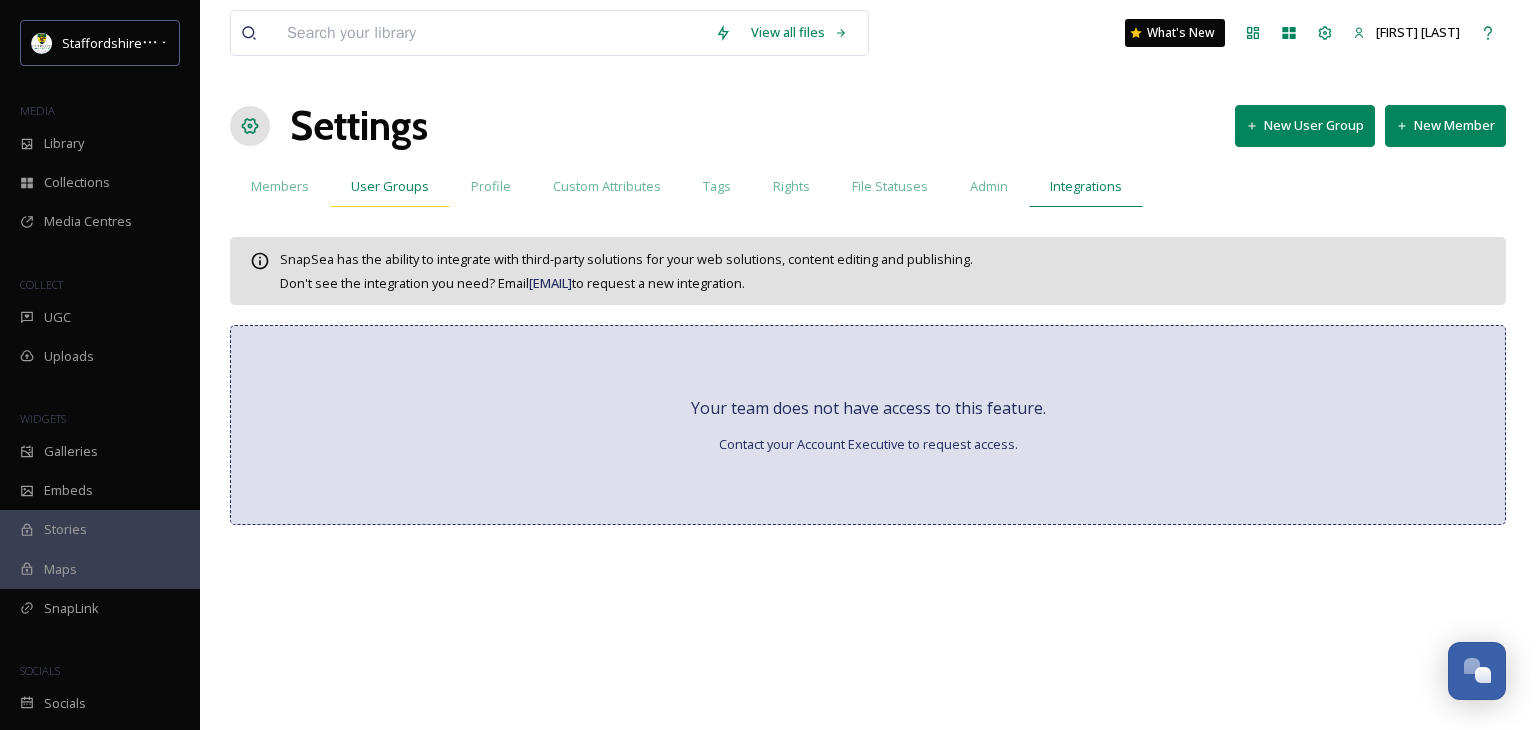 click on "User Groups" at bounding box center [390, 186] 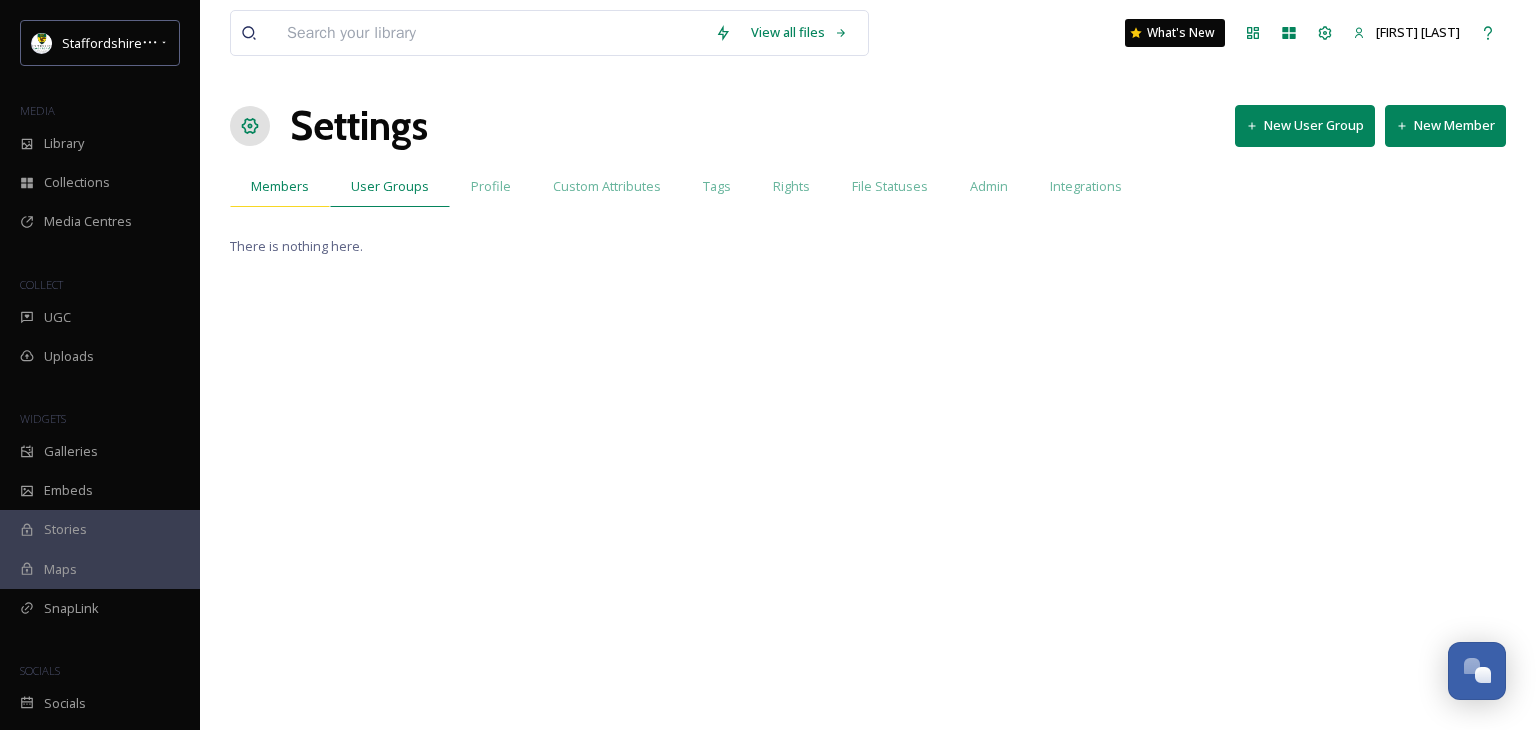 click on "Members" at bounding box center [280, 186] 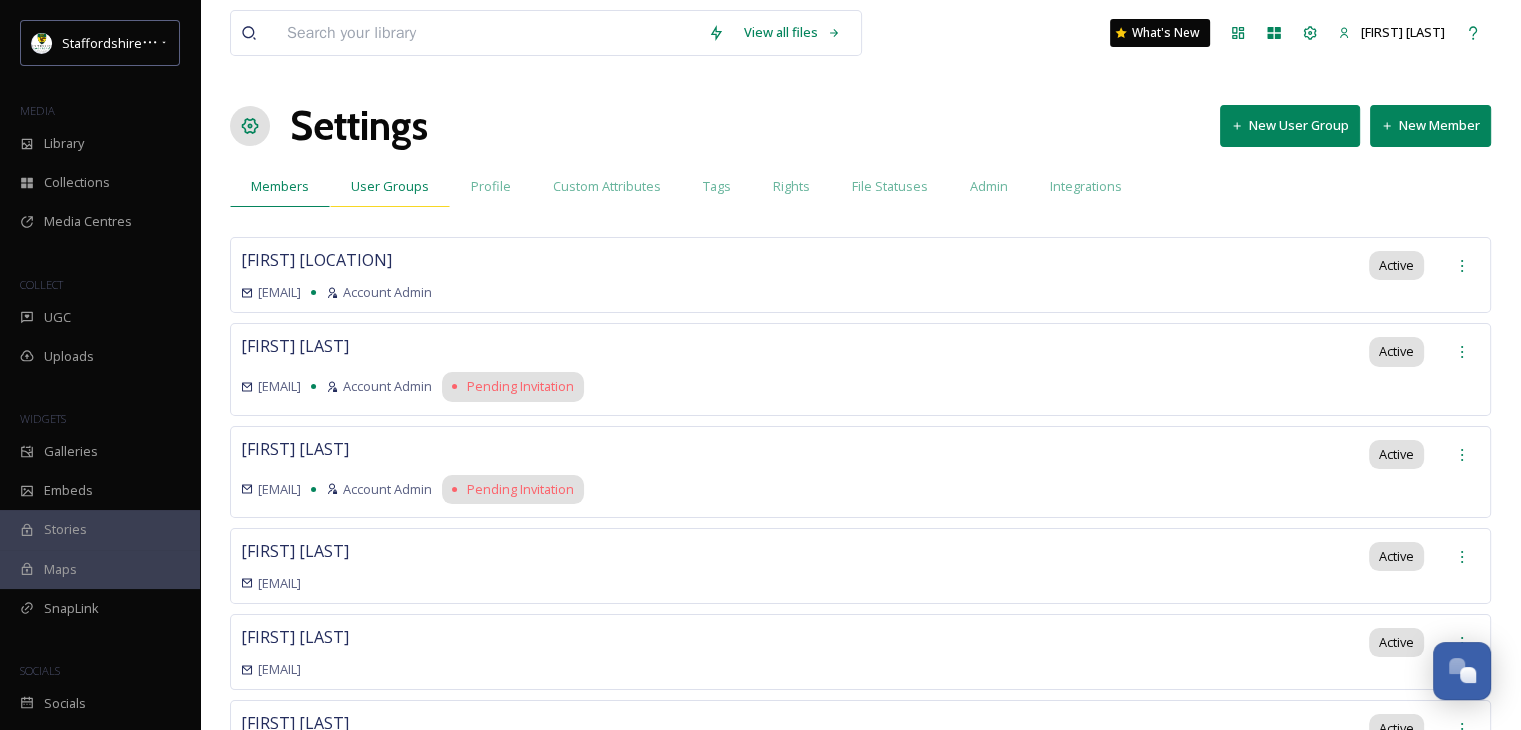click on "User Groups" at bounding box center [390, 186] 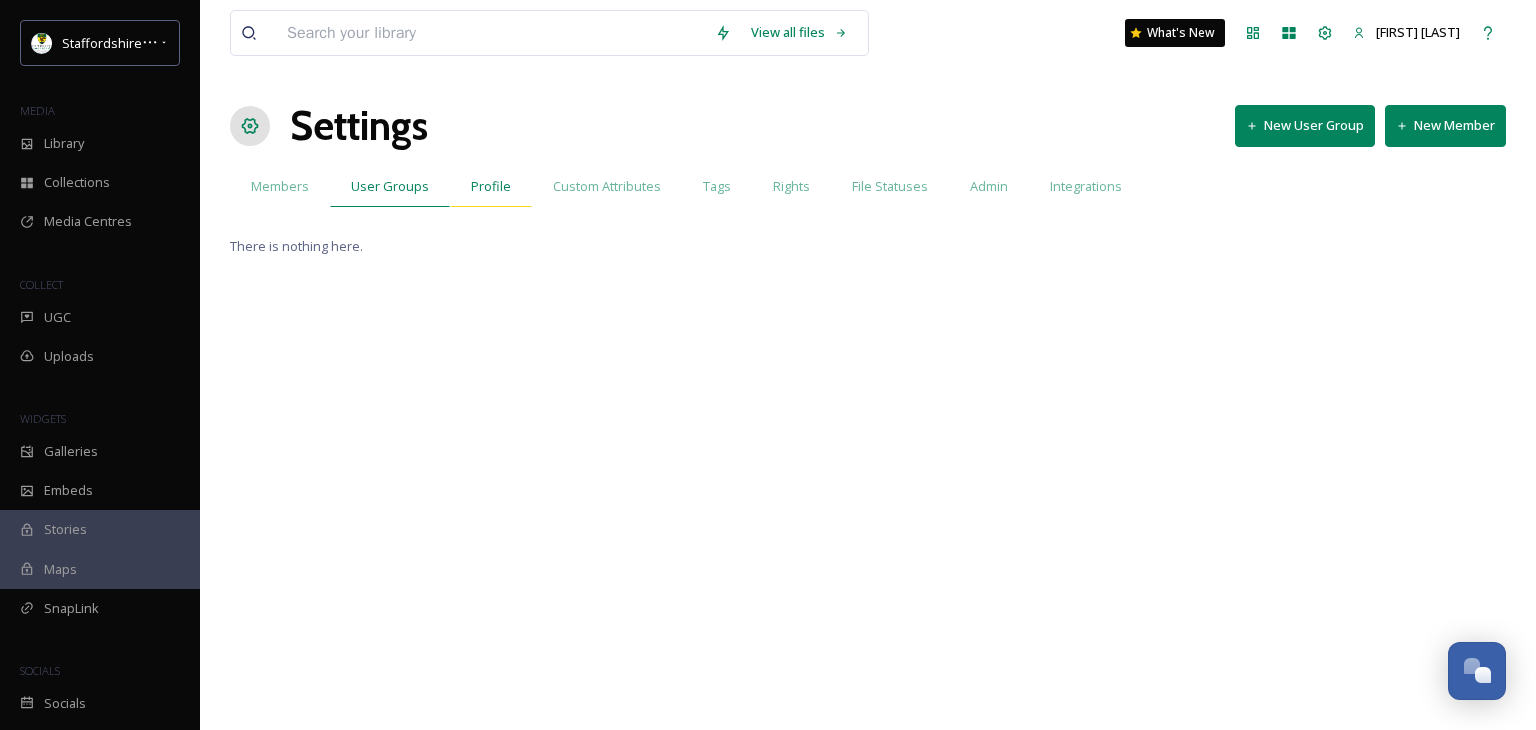 click on "Profile" at bounding box center [491, 186] 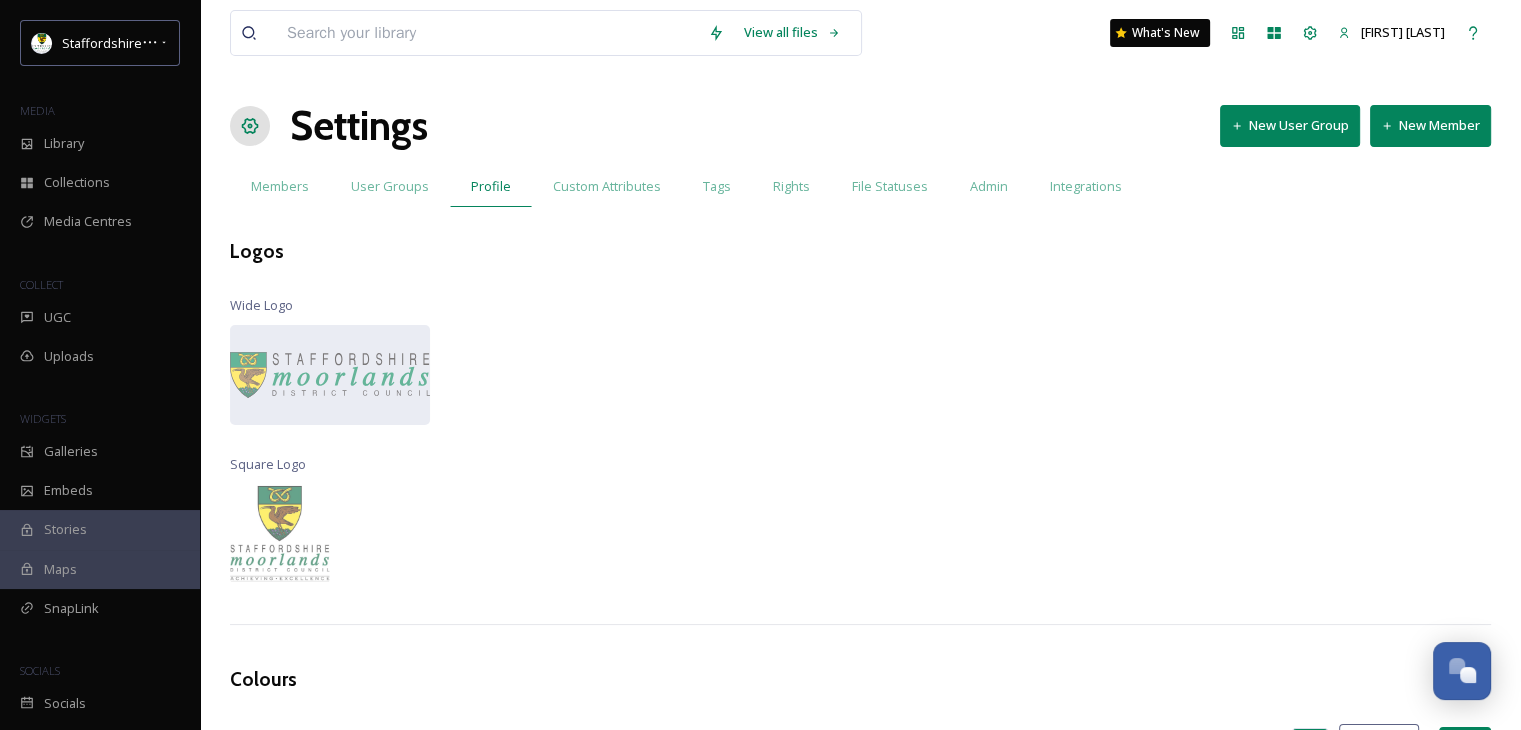 click 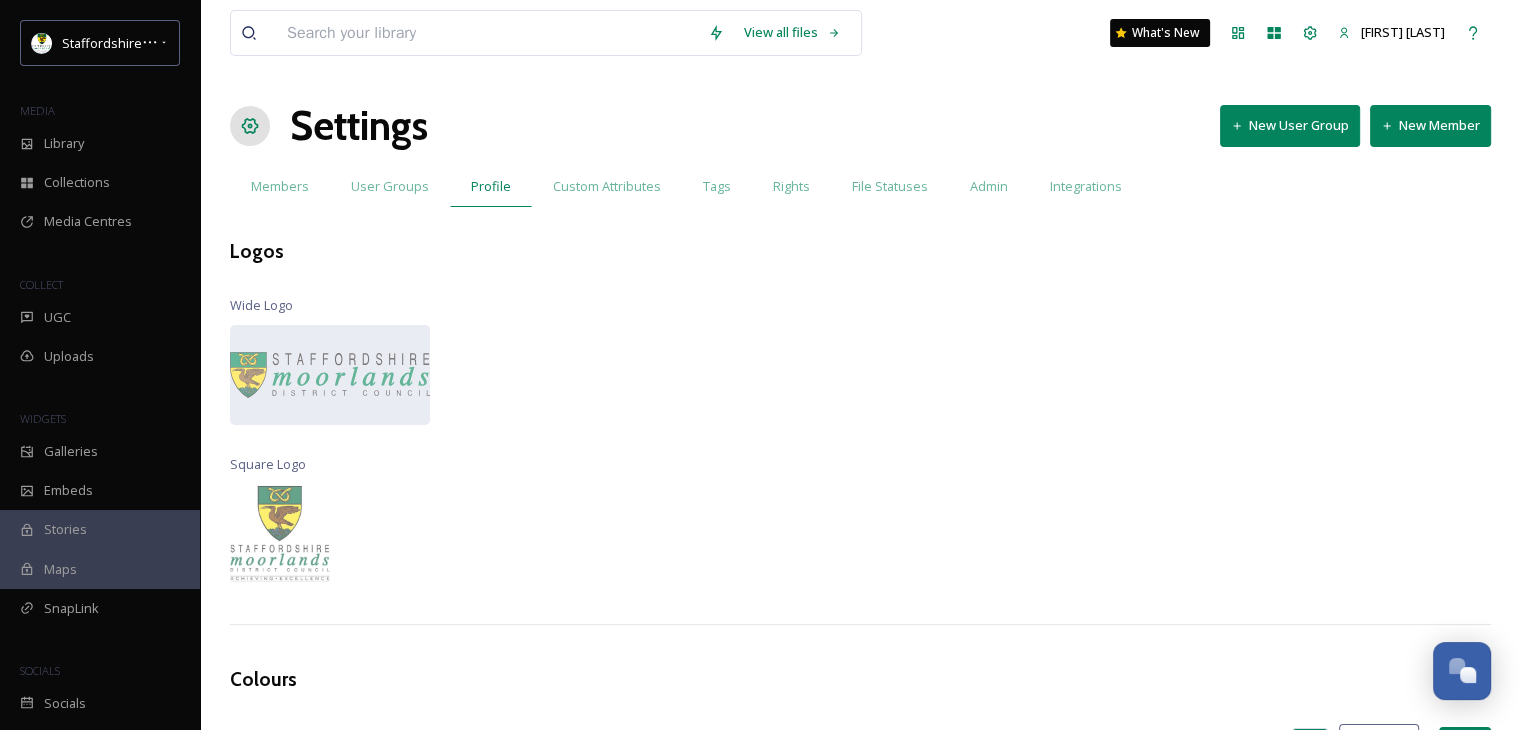 click 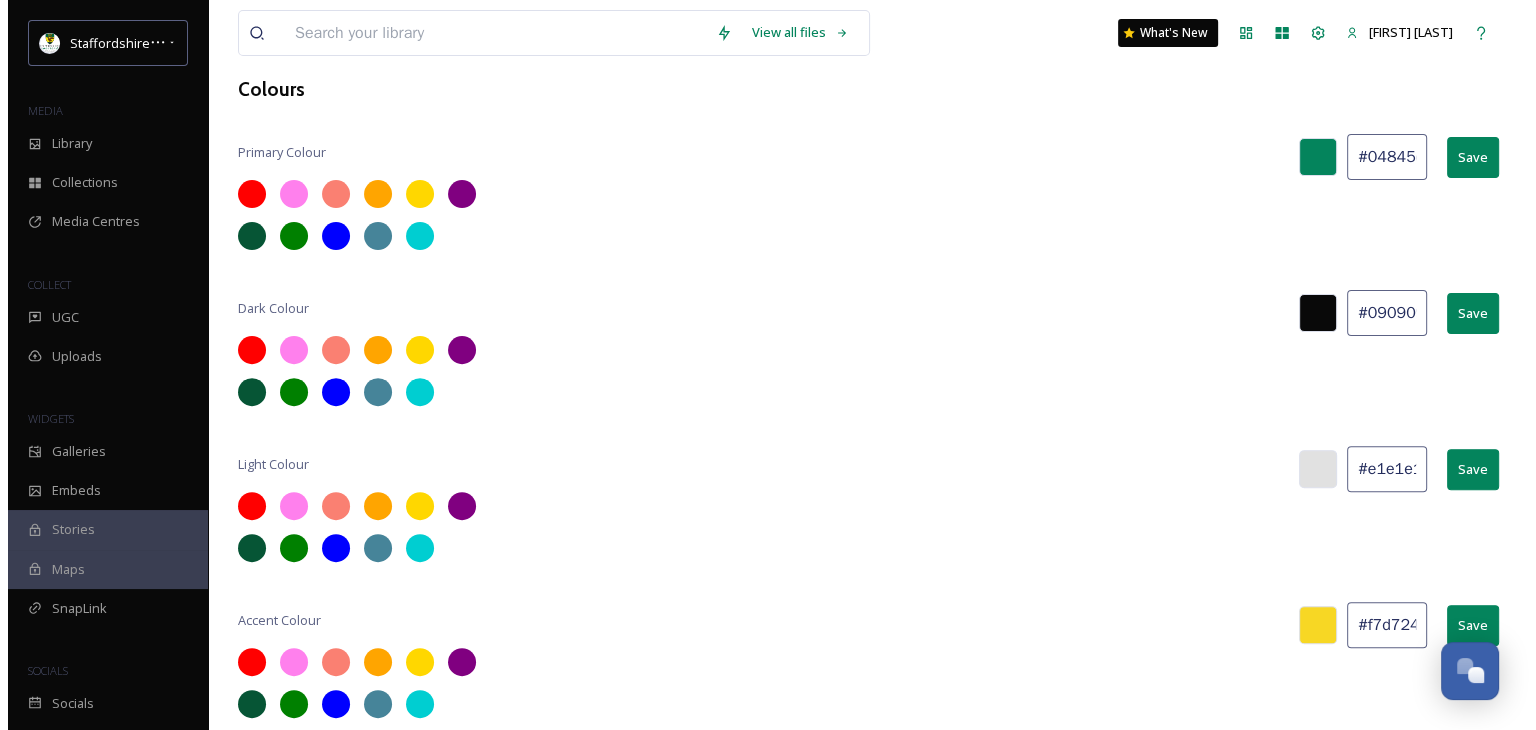 scroll, scrollTop: 0, scrollLeft: 0, axis: both 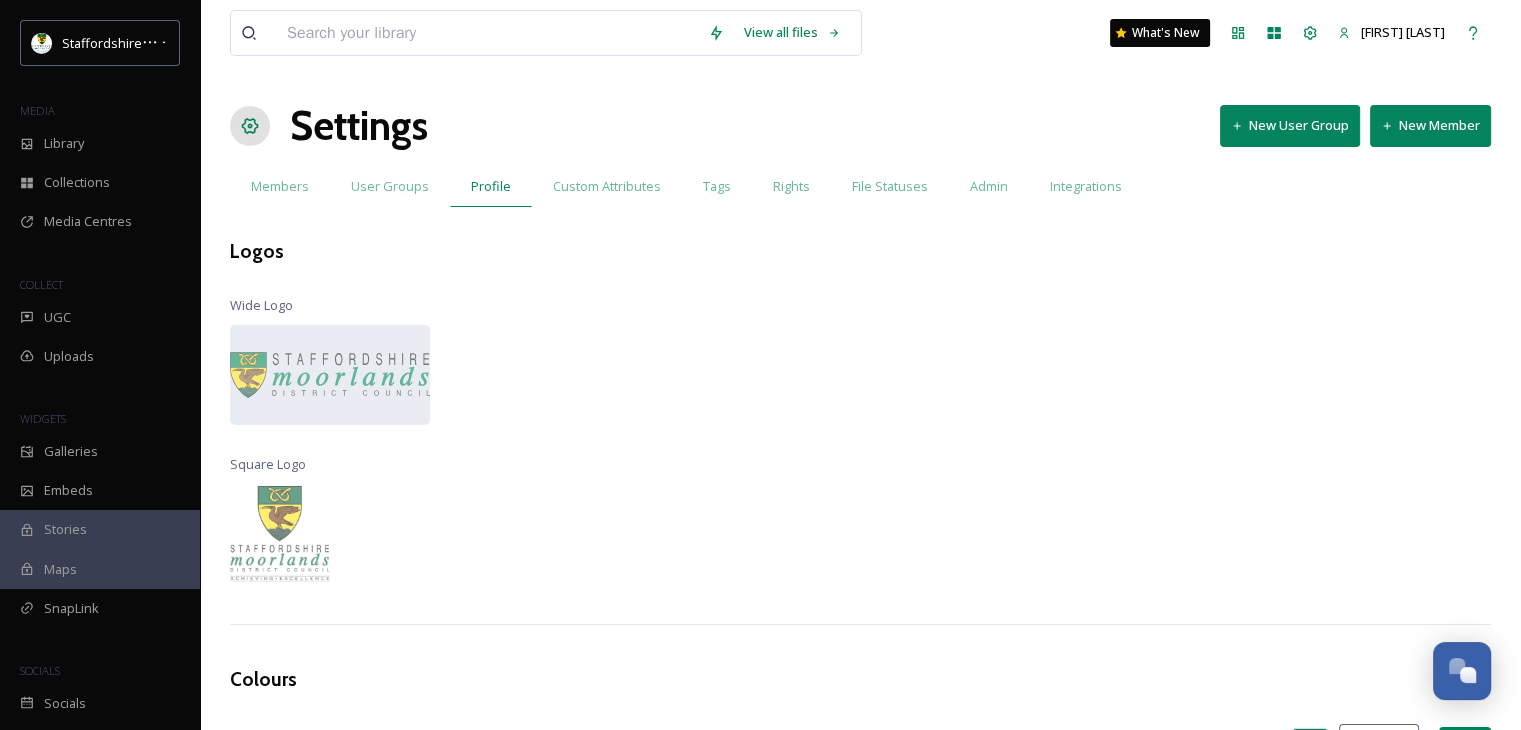 click on "View all files What's New [FIRST] [LAST] Settings New User Group New Member Members User Groups Profile Custom Attributes Tags Rights File Statuses Admin Integrations Logos Wide Logo Square Logo Colours Primary Colour [COLOR] Save Dark Colour [COLOR] Save Light Colour [COLOR] Save Accent Colour [COLOR] Save" at bounding box center [860, 659] 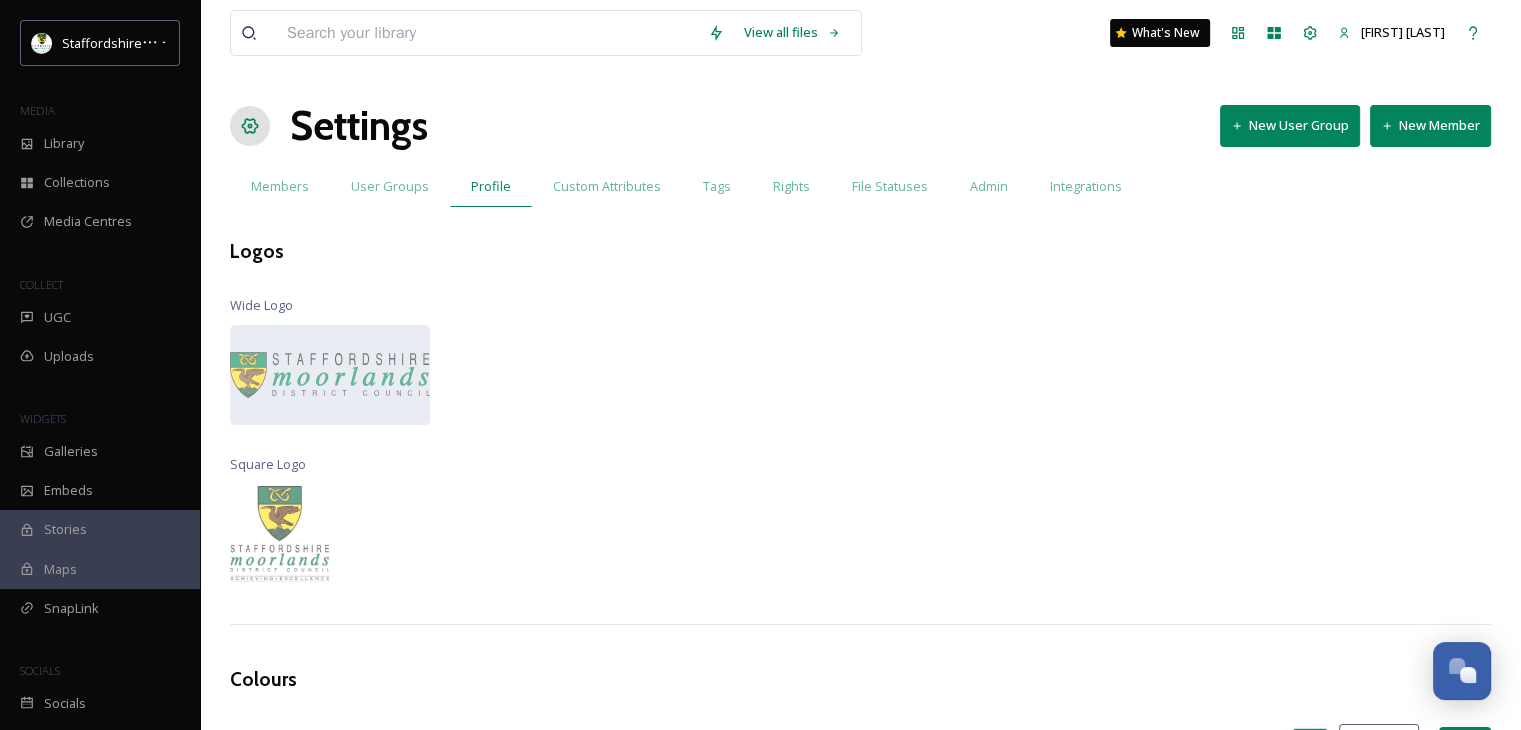 click 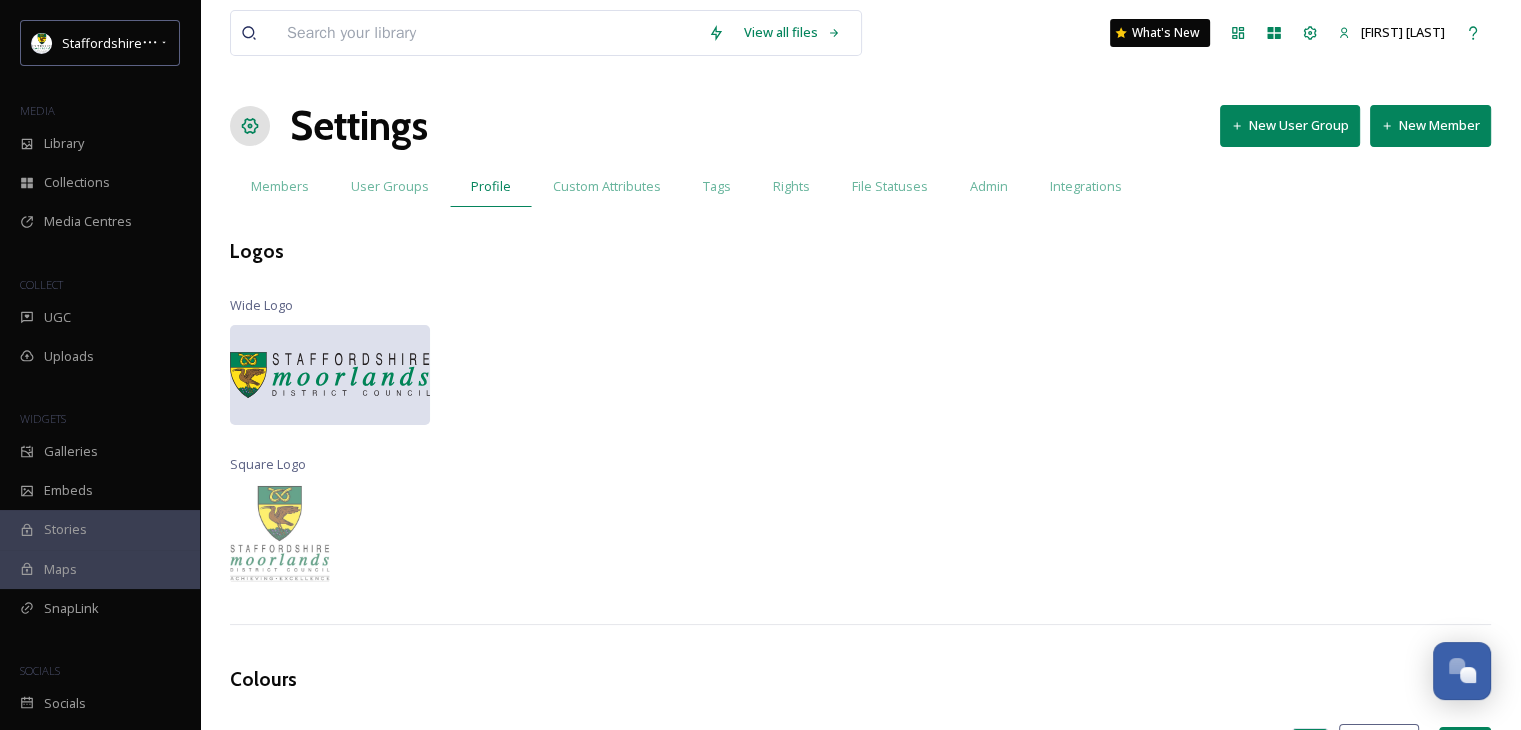 click at bounding box center (330, 375) 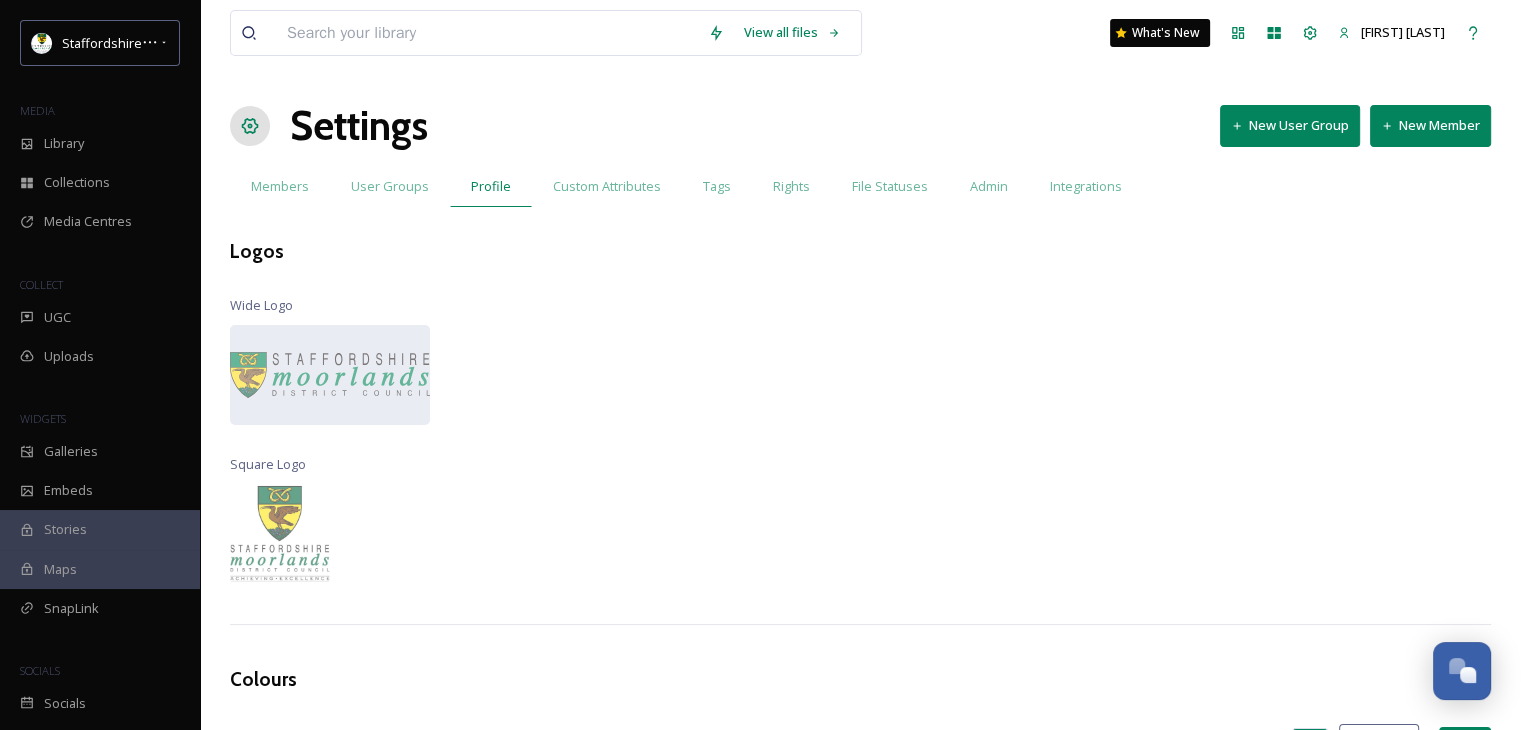 click on "View all files What's New [FIRST] [LAST] Settings New User Group New Member Members User Groups Profile Custom Attributes Tags Rights File Statuses Admin Integrations Logos Wide Logo Square Logo Colours Primary Colour [COLOR] Save Dark Colour [COLOR] Save Light Colour [COLOR] Save Accent Colour [COLOR] Save" at bounding box center (860, 659) 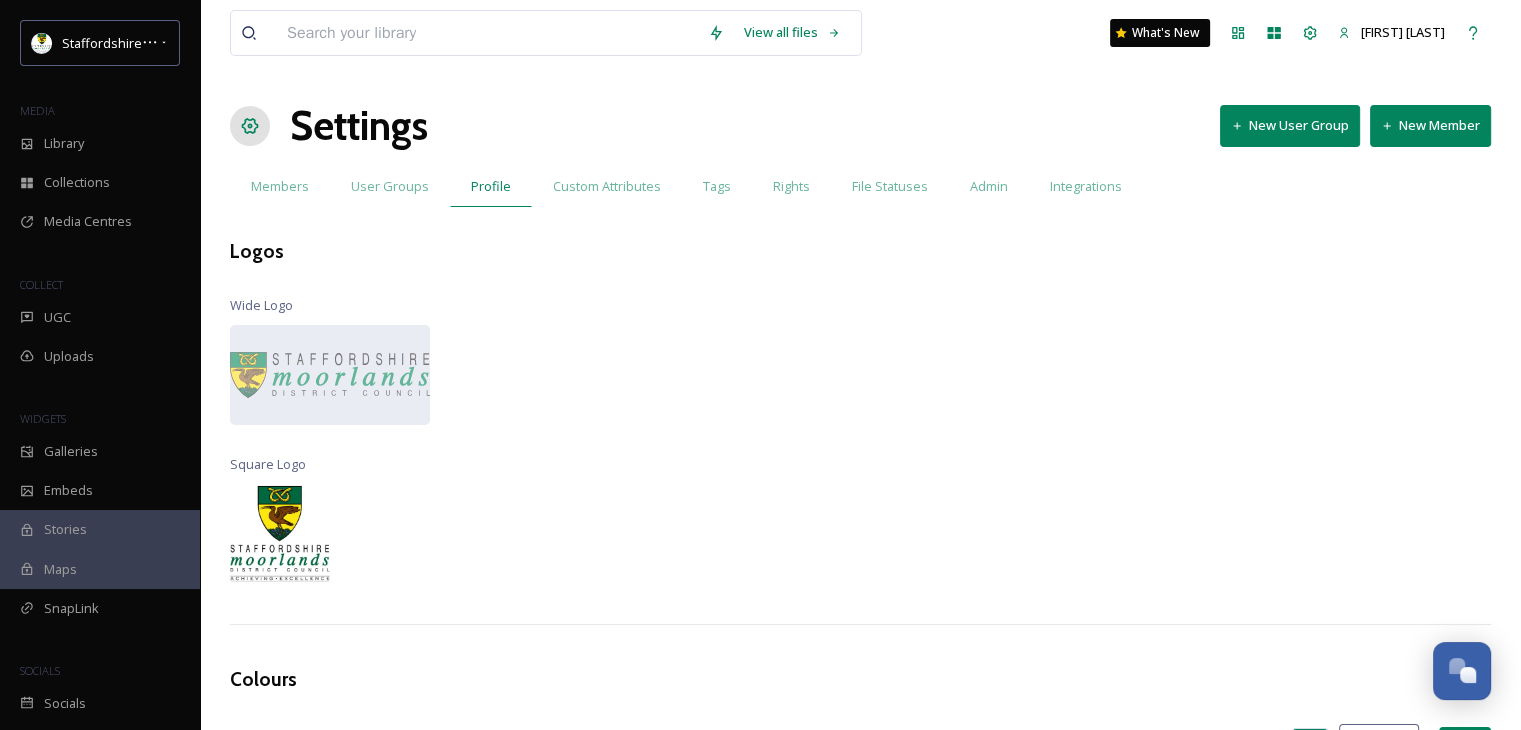 click at bounding box center [280, 534] 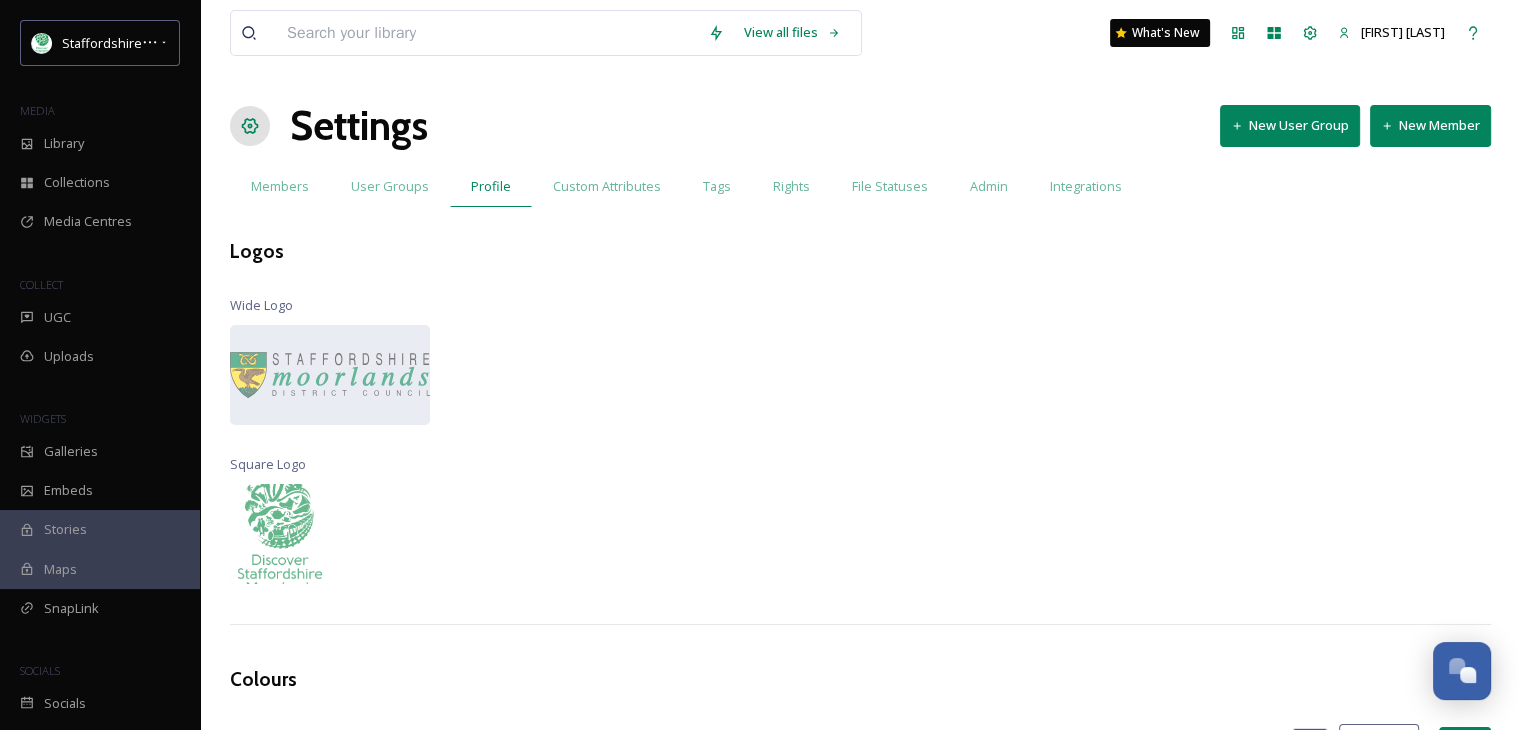 click on "View all files What's New [FIRST] [LAST] Settings New User Group New Member Members User Groups Profile Custom Attributes Tags Rights File Statuses Admin Integrations Logos Wide Logo Square Logo Colours Primary Colour [COLOR] Save Dark Colour [COLOR] Save Light Colour [COLOR] Save Accent Colour [COLOR] Save" at bounding box center (860, 659) 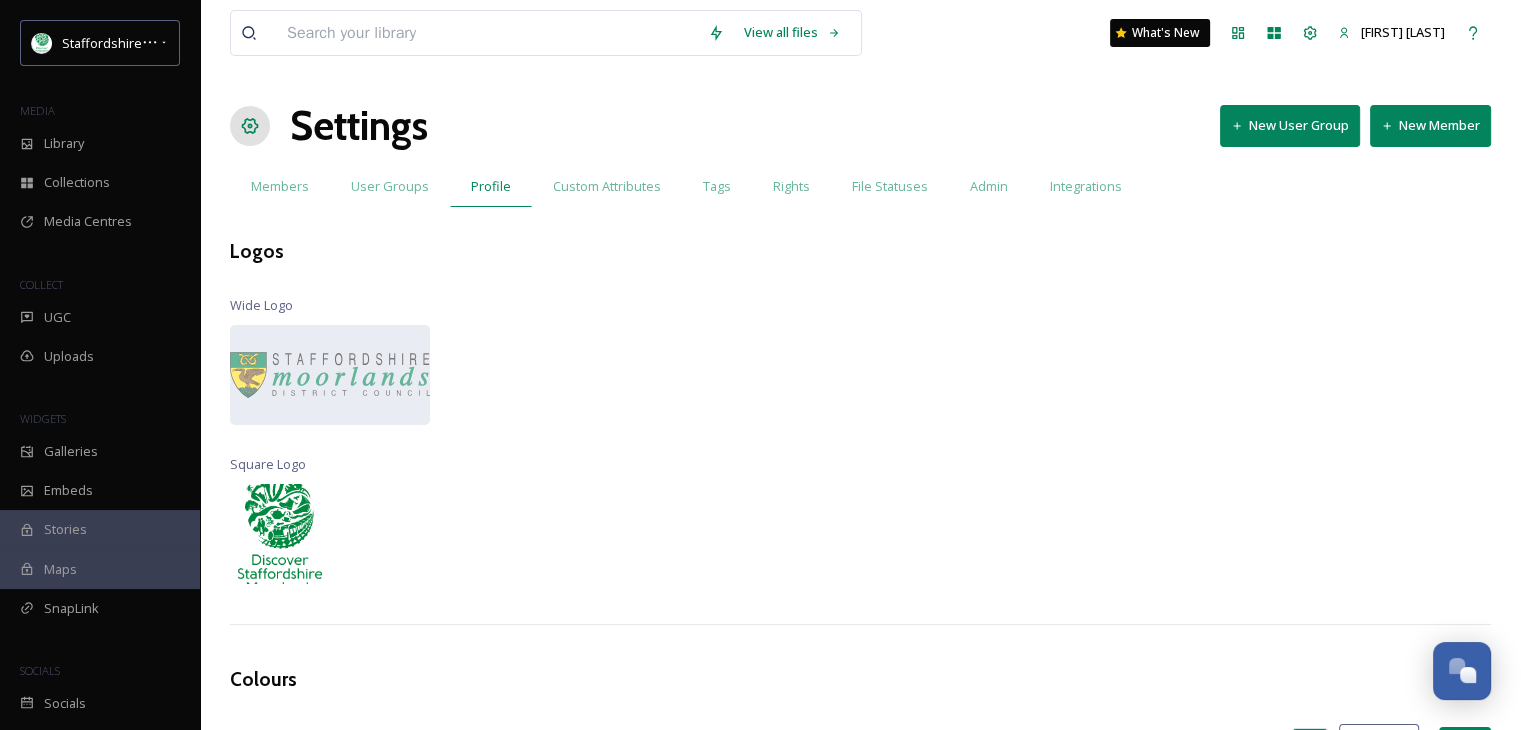 click at bounding box center (280, 534) 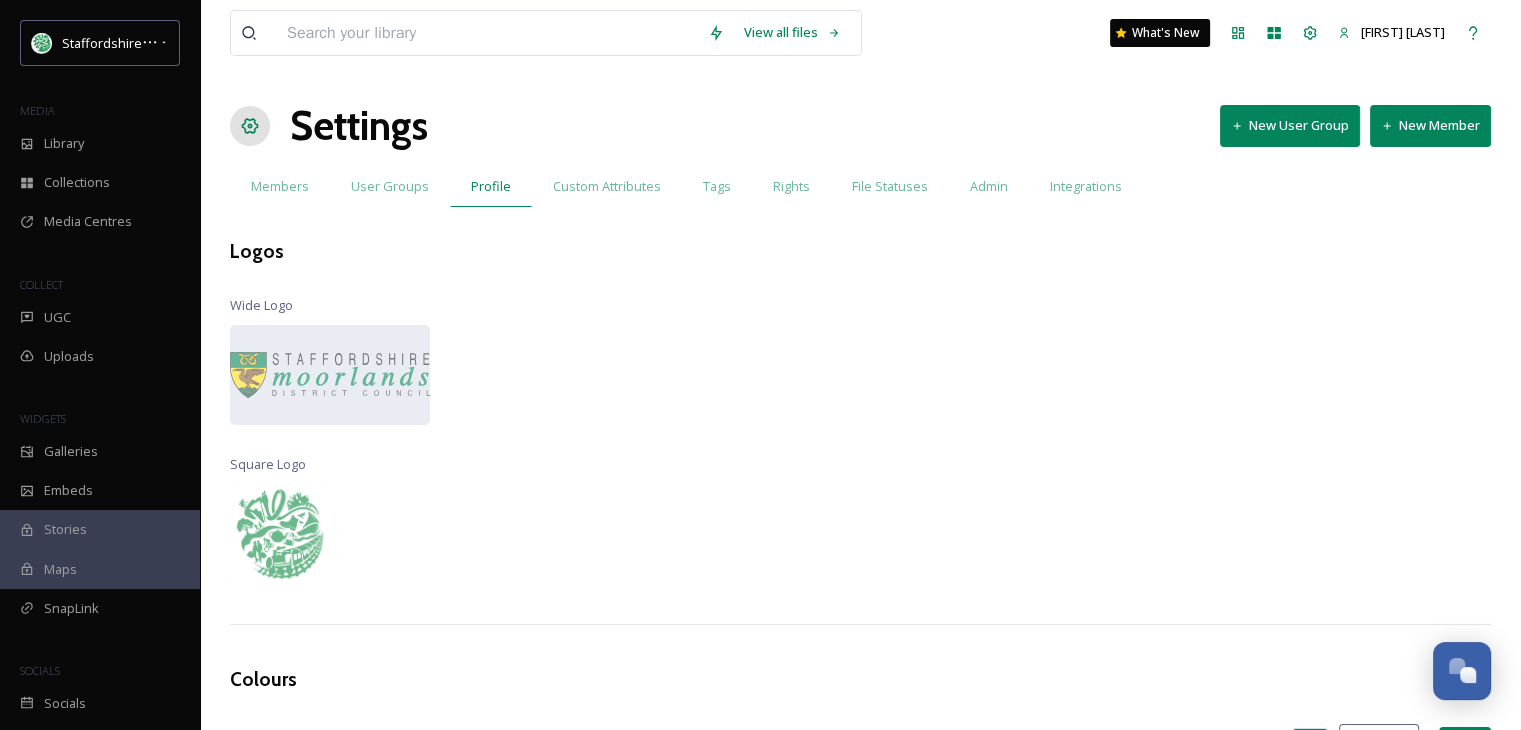 click on "View all files What's New [FIRST] [LAST] Settings New User Group New Member Members User Groups Profile Custom Attributes Tags Rights File Statuses Admin Integrations Logos Wide Logo Square Logo Colours Primary Colour [COLOR] Save Dark Colour [COLOR] Save Light Colour [COLOR] Save Accent Colour [COLOR] Save" at bounding box center [860, 659] 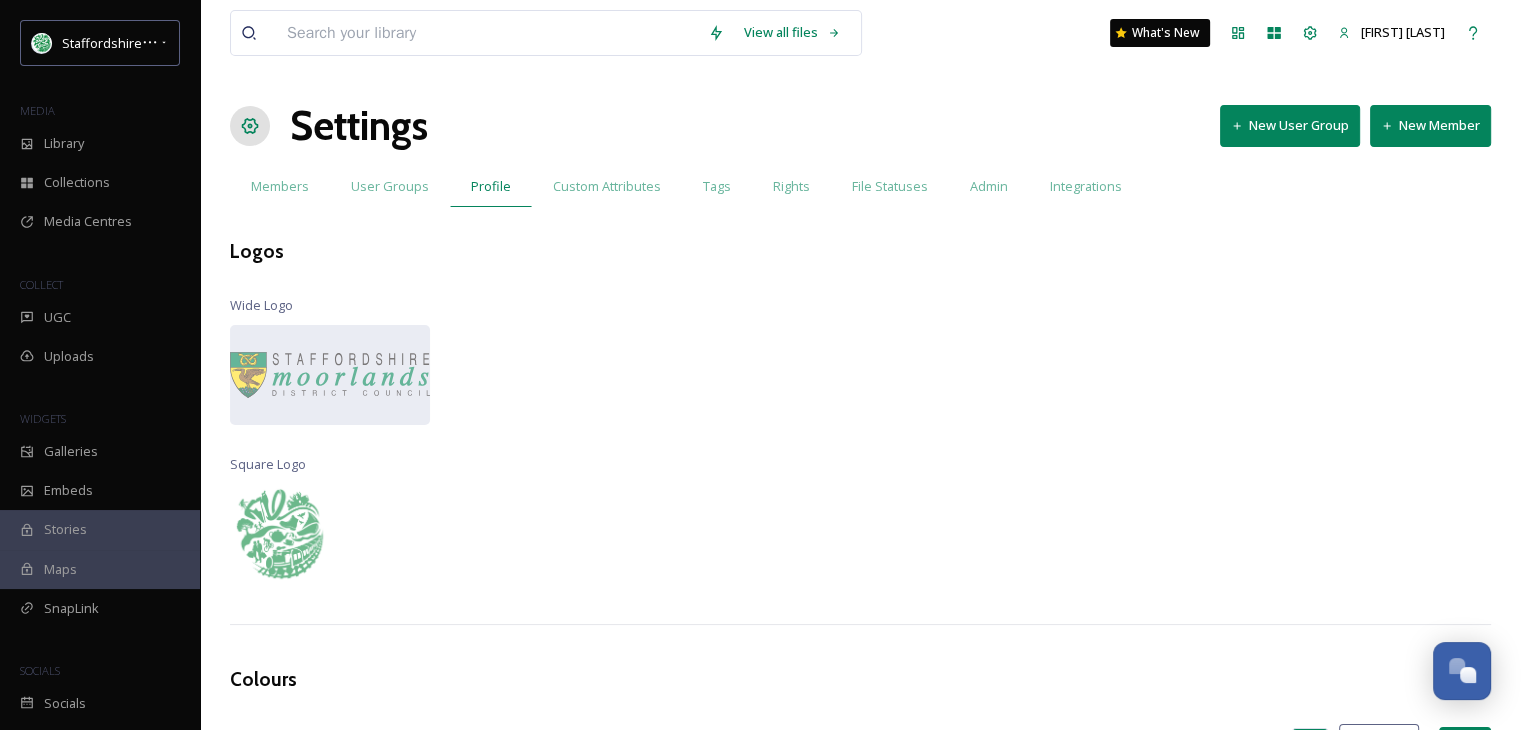 click on "View all files What's New [FIRST] [LAST] Settings New User Group New Member Members User Groups Profile Custom Attributes Tags Rights File Statuses Admin Integrations Logos Wide Logo Square Logo Colours Primary Colour [COLOR] Save Dark Colour [COLOR] Save Light Colour [COLOR] Save Accent Colour [COLOR] Save" at bounding box center (860, 659) 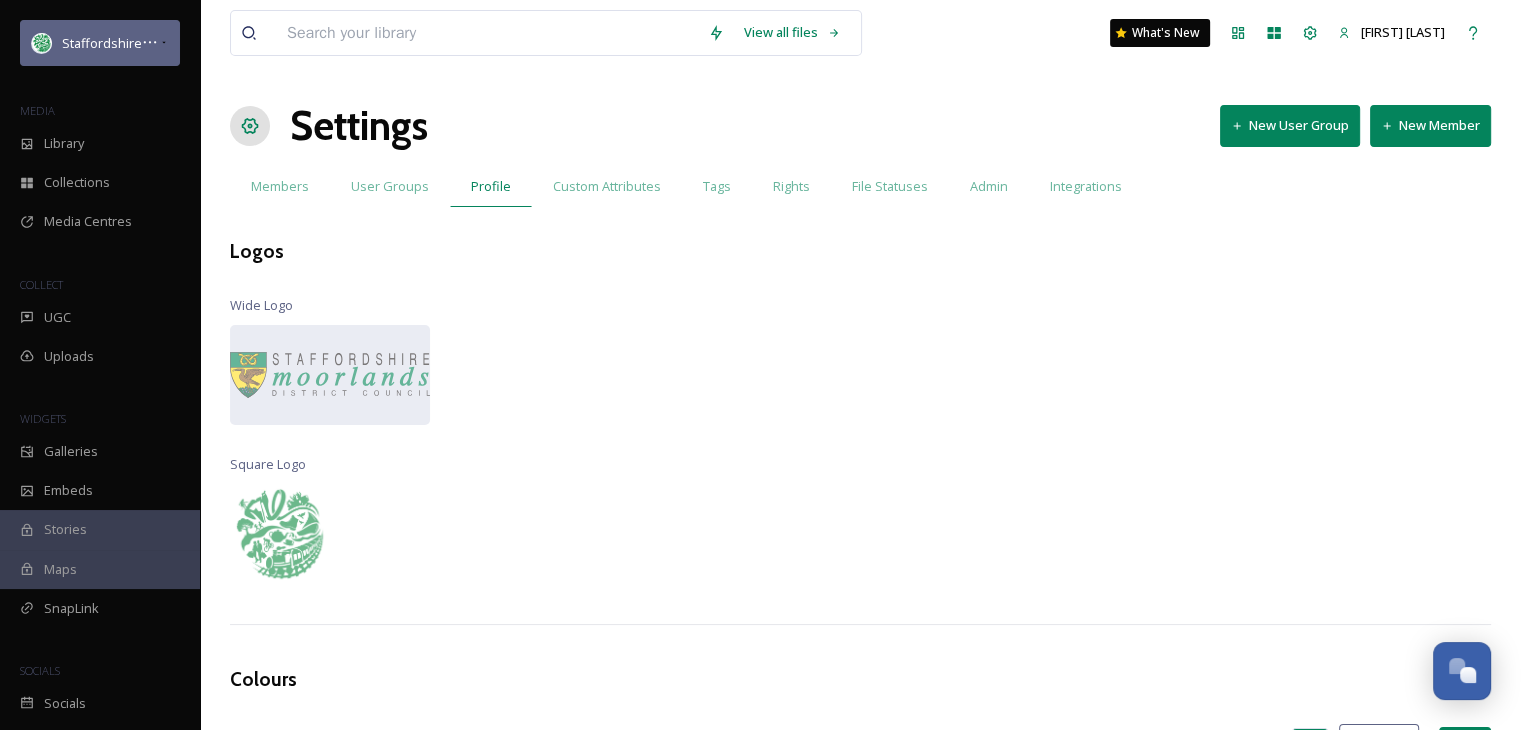 click 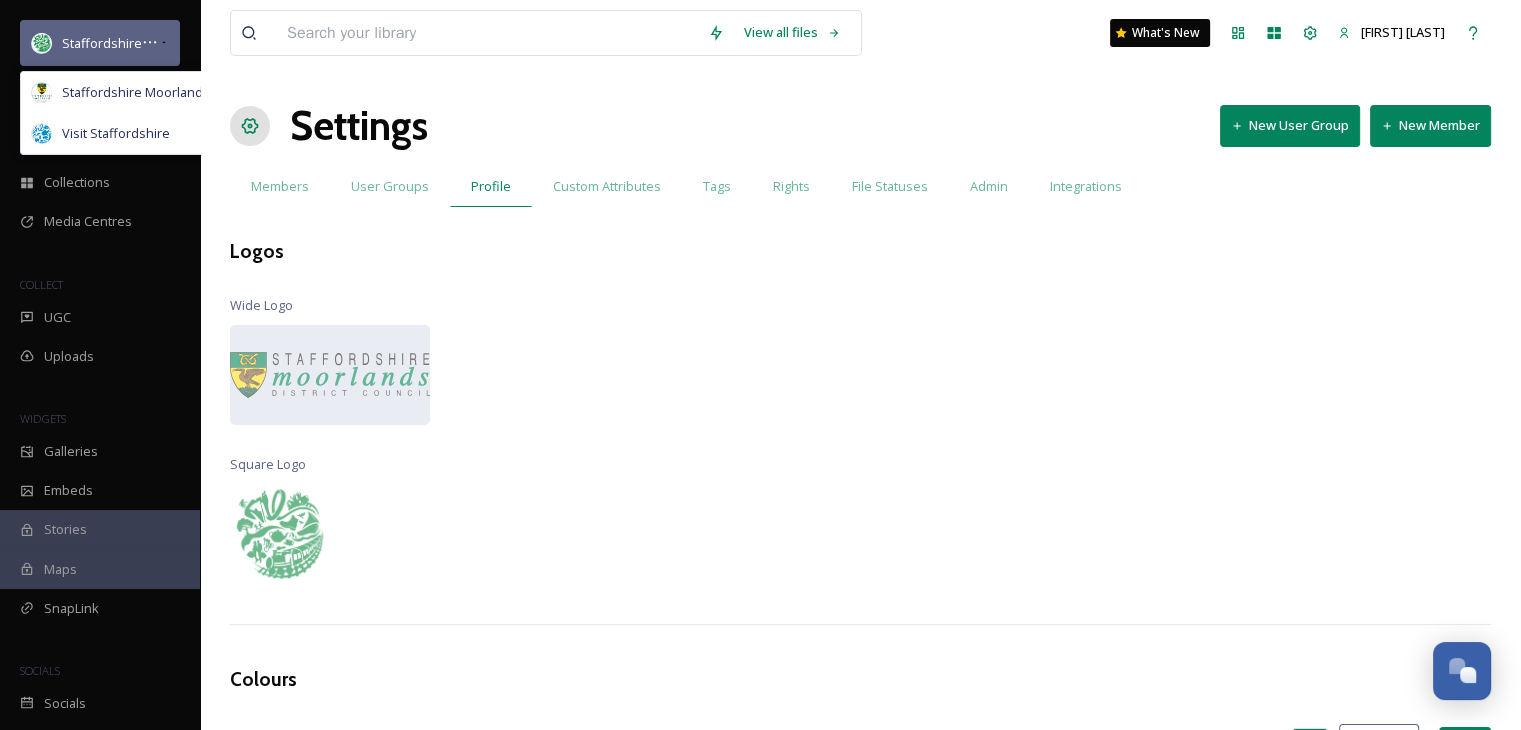 click 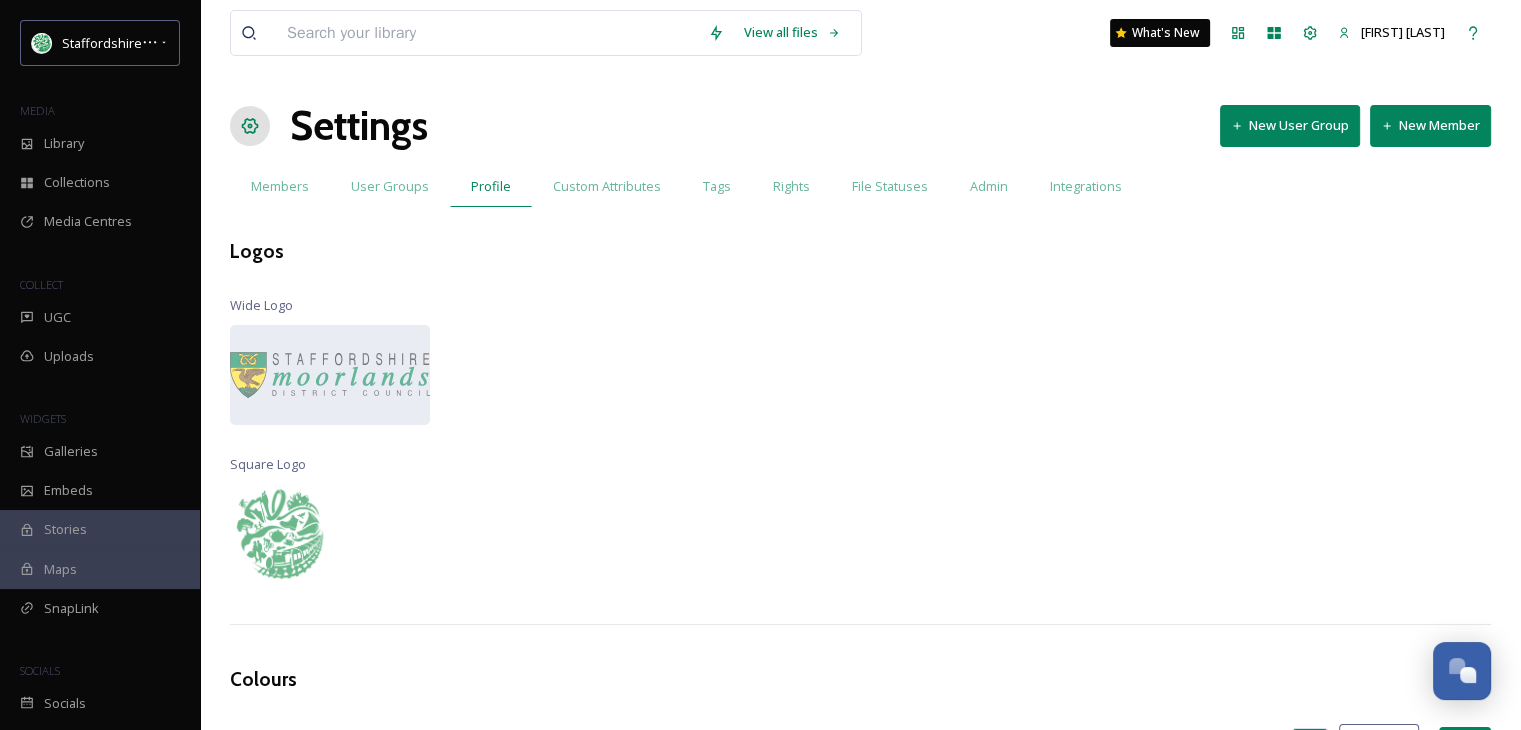 click on "View all files What's New [FIRST] [LAST] Settings New User Group New Member Members User Groups Profile Custom Attributes Tags Rights File Statuses Admin Integrations Logos Wide Logo Square Logo Colours Primary Colour [COLOR] Save Dark Colour [COLOR] Save Light Colour [COLOR] Save Accent Colour [COLOR] Save" at bounding box center (860, 659) 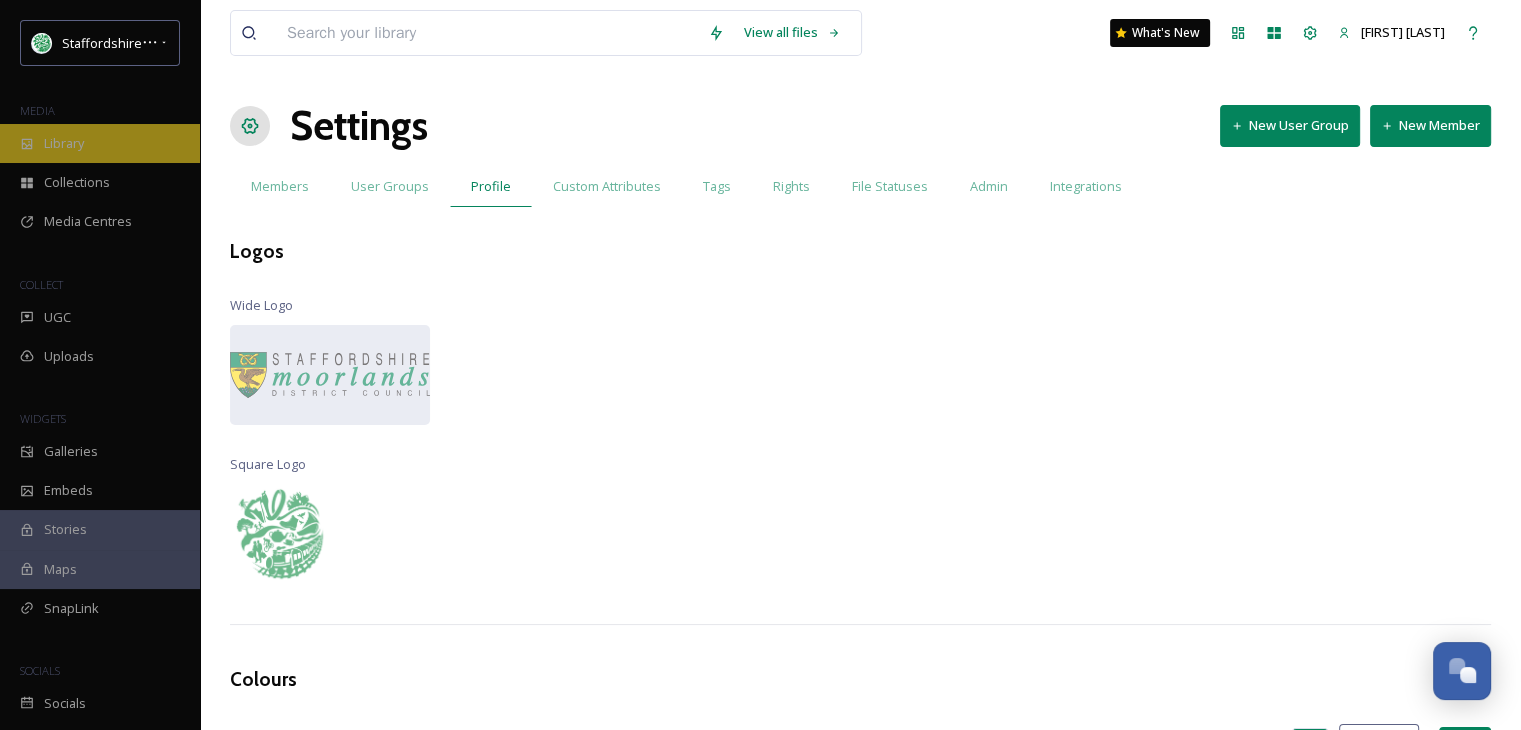 click on "Library" at bounding box center [64, 143] 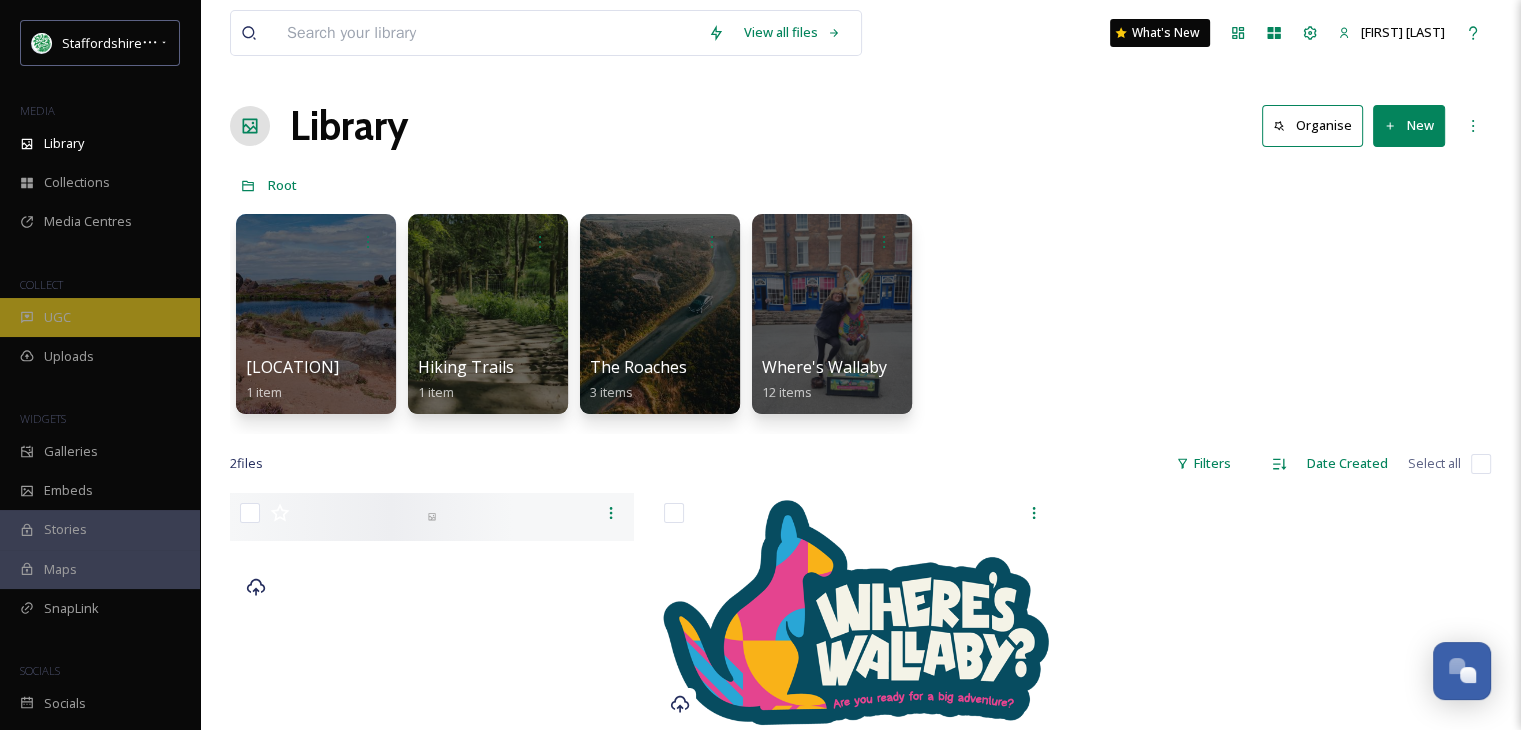 click on "UGC" at bounding box center (57, 317) 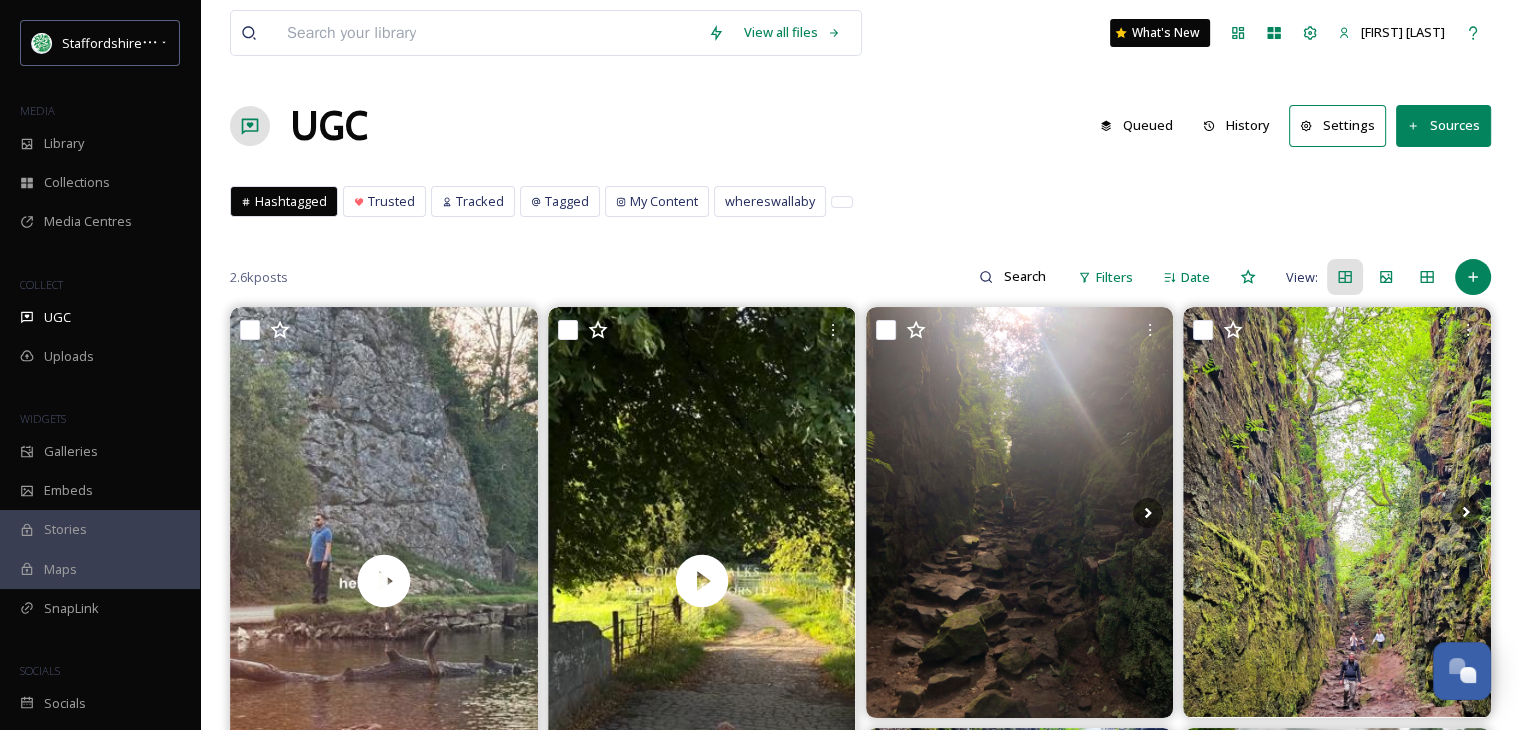 click on "History" at bounding box center (1236, 125) 